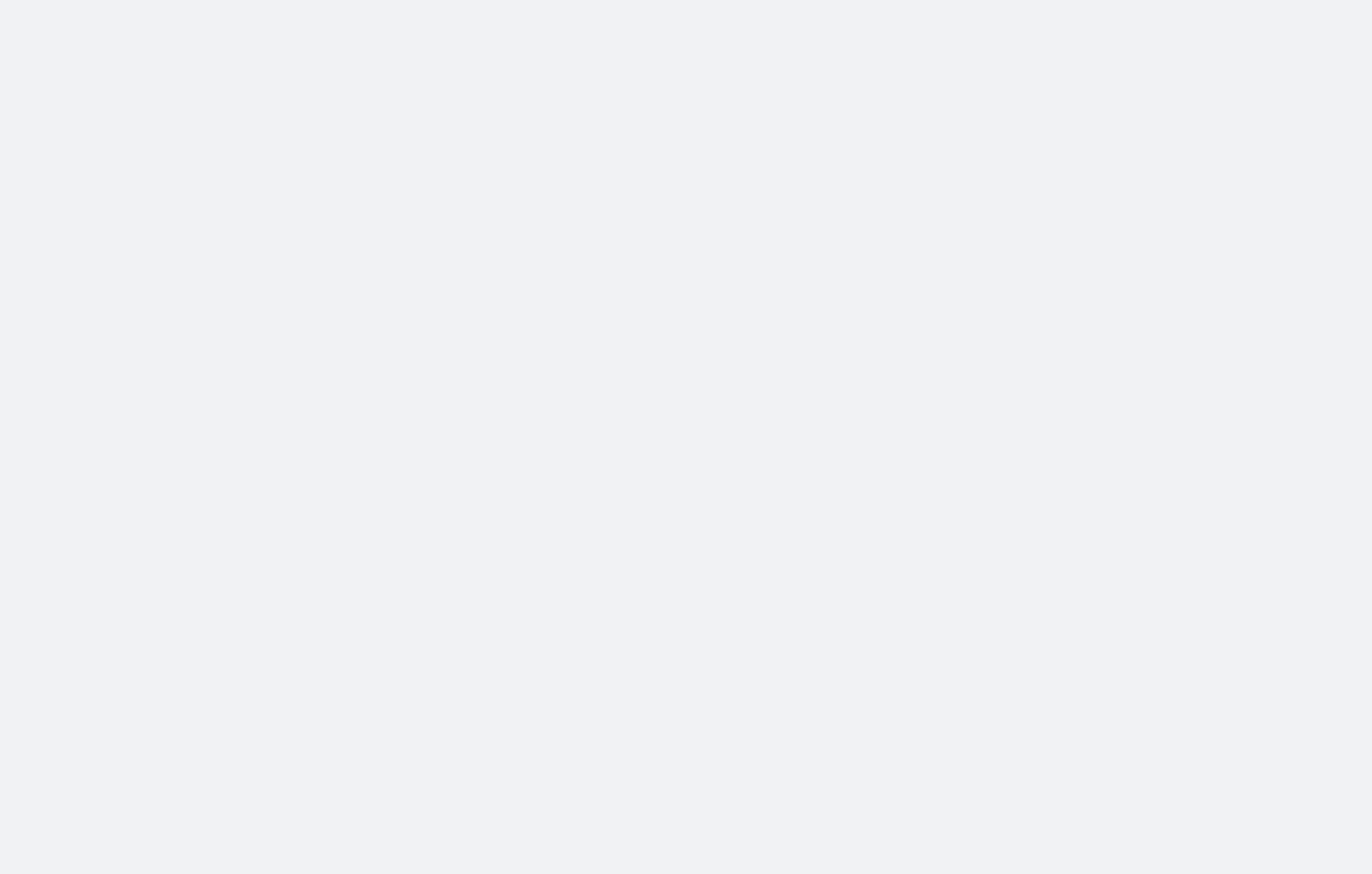 scroll, scrollTop: 0, scrollLeft: 0, axis: both 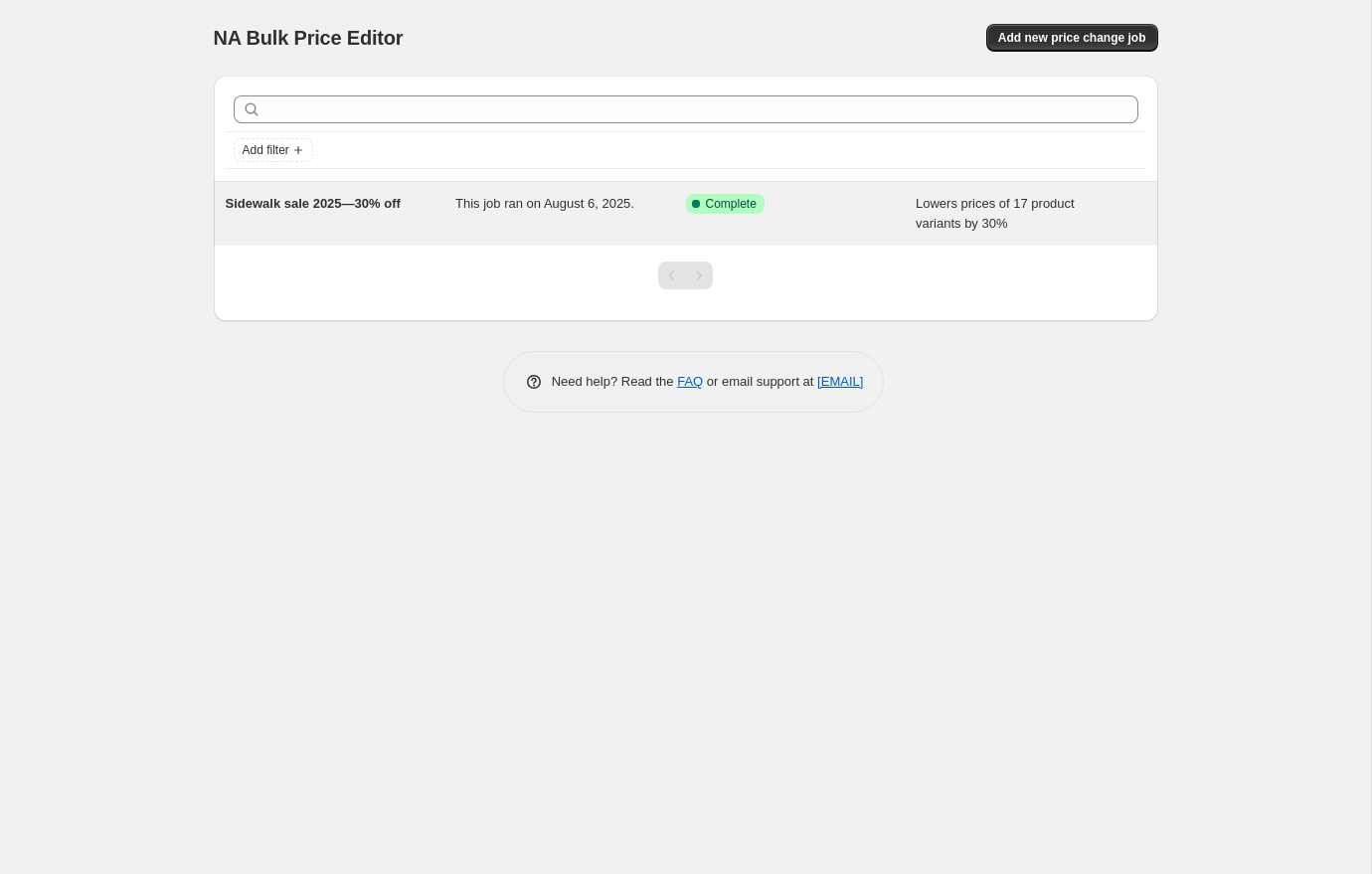 click on "This job ran on August 6, 2025." at bounding box center [545, 203] 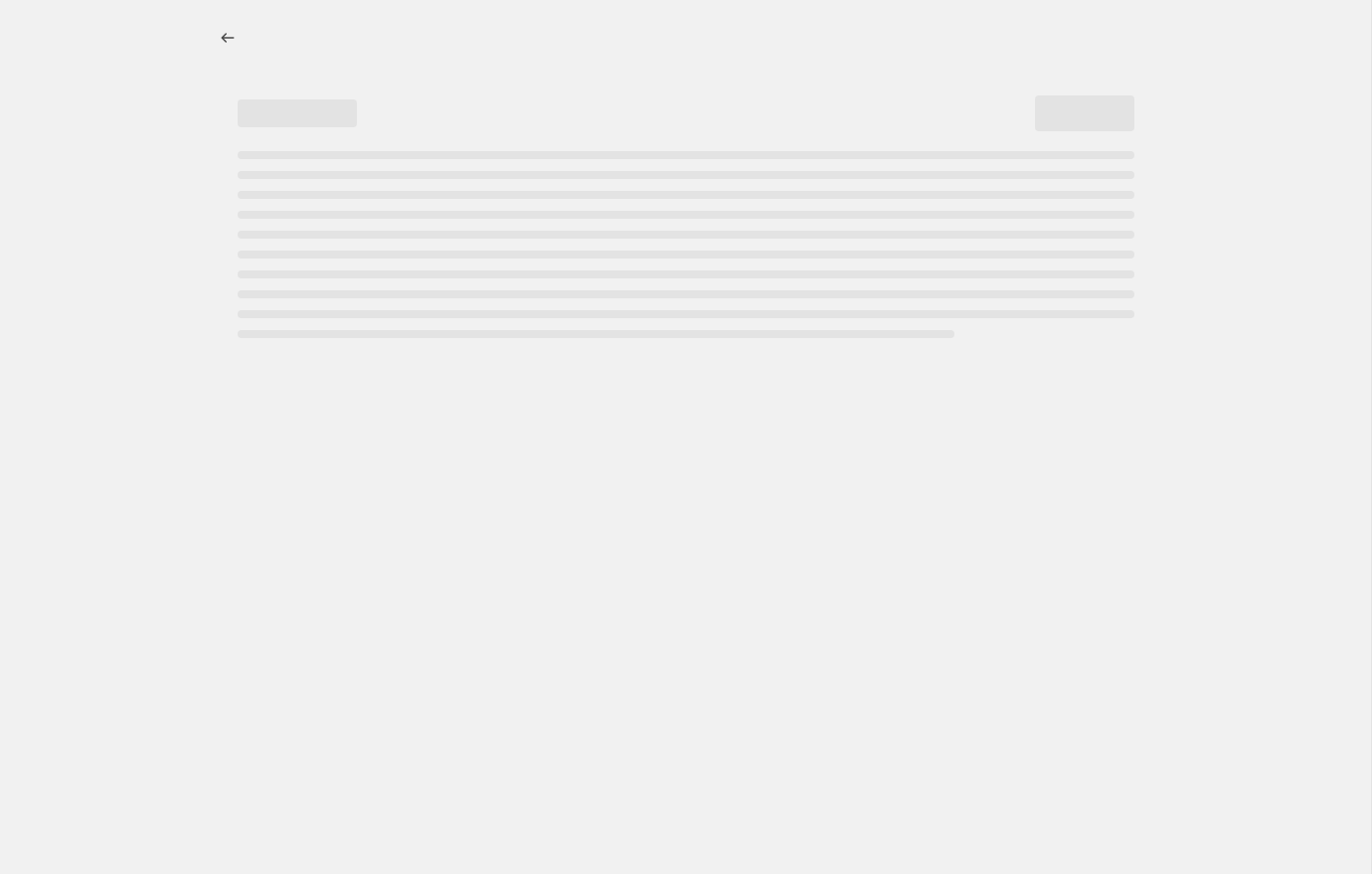 select on "percentage" 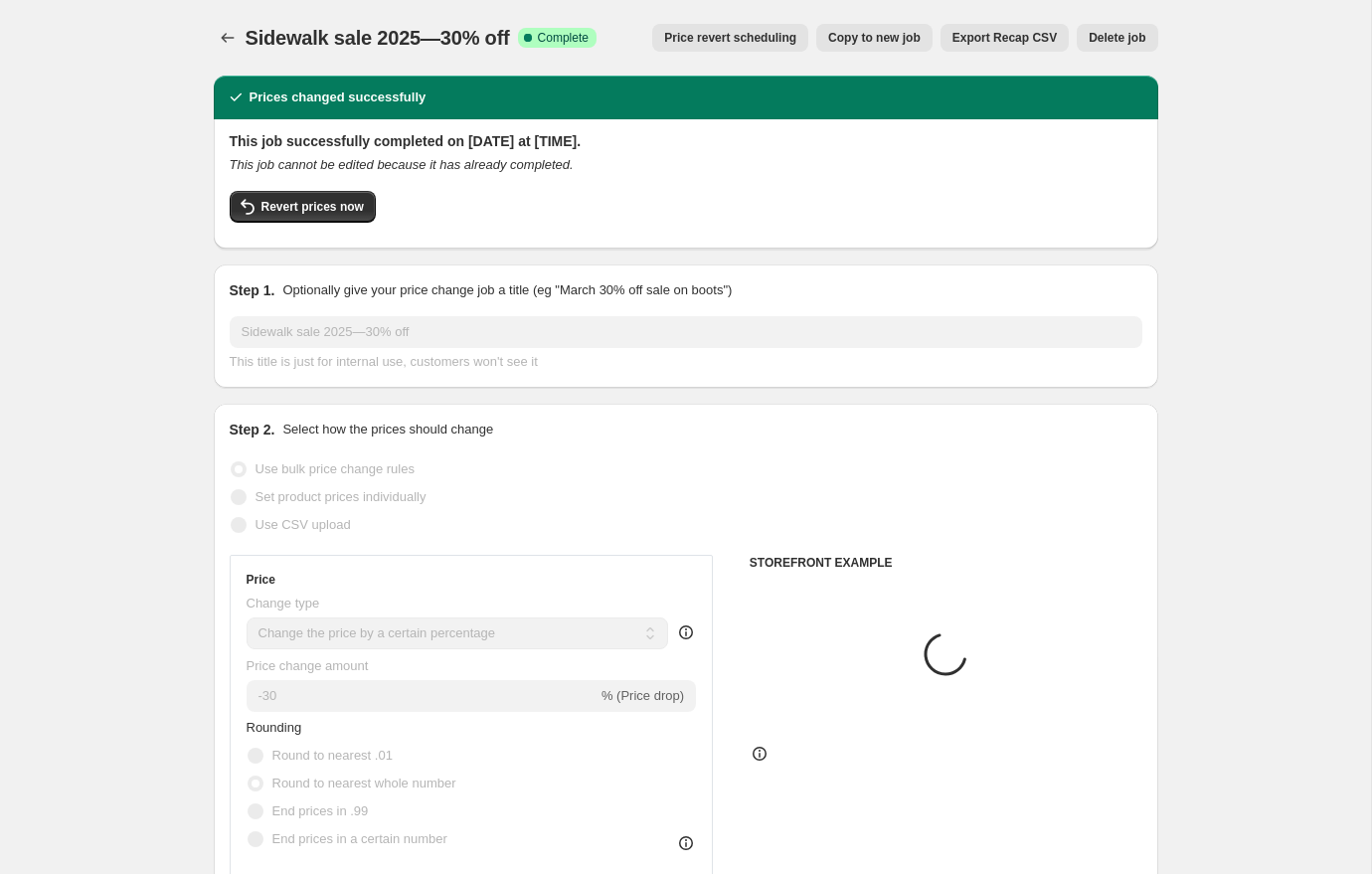 select on "collection" 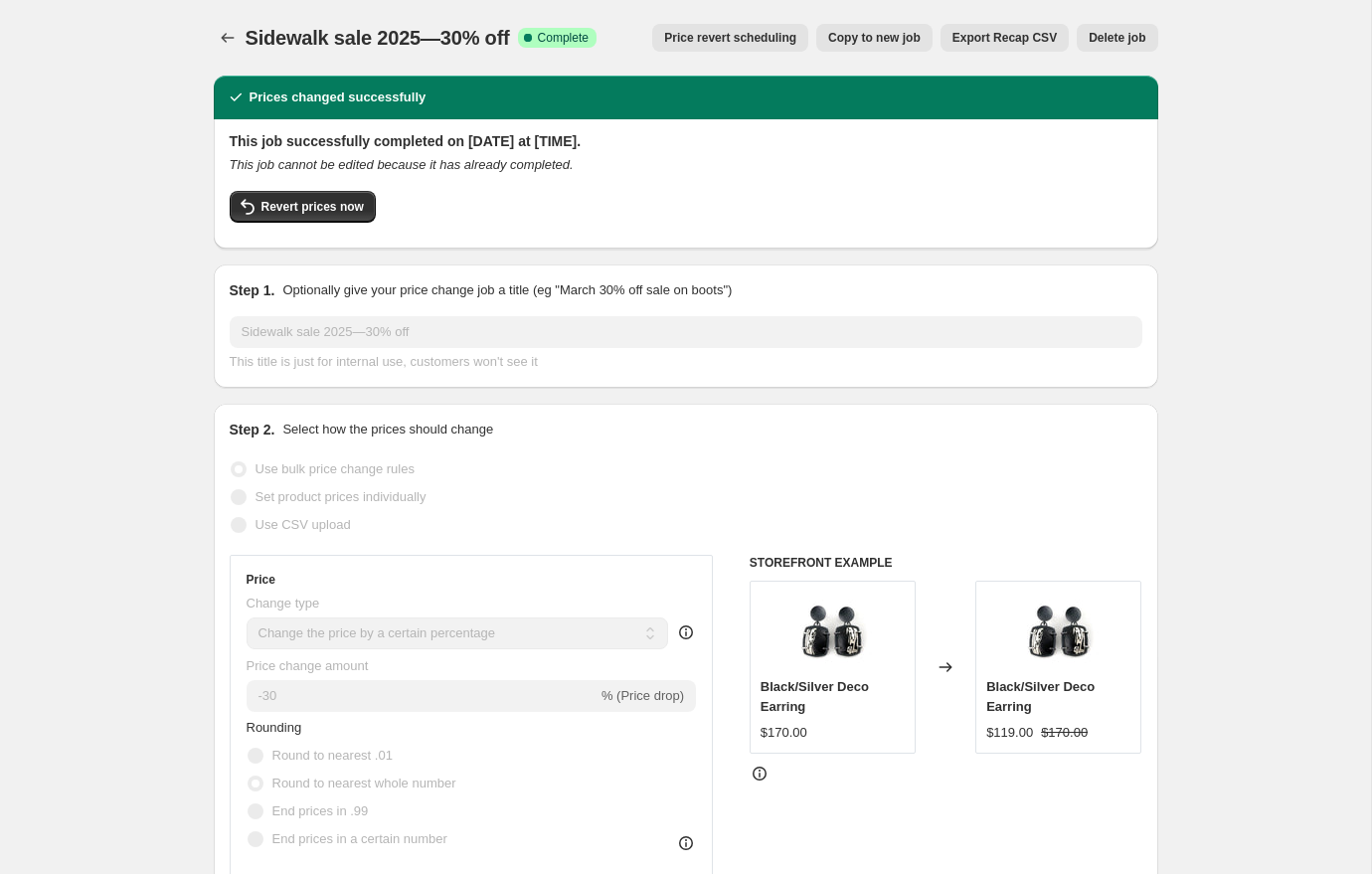 click on "Copy to new job" at bounding box center [874, 38] 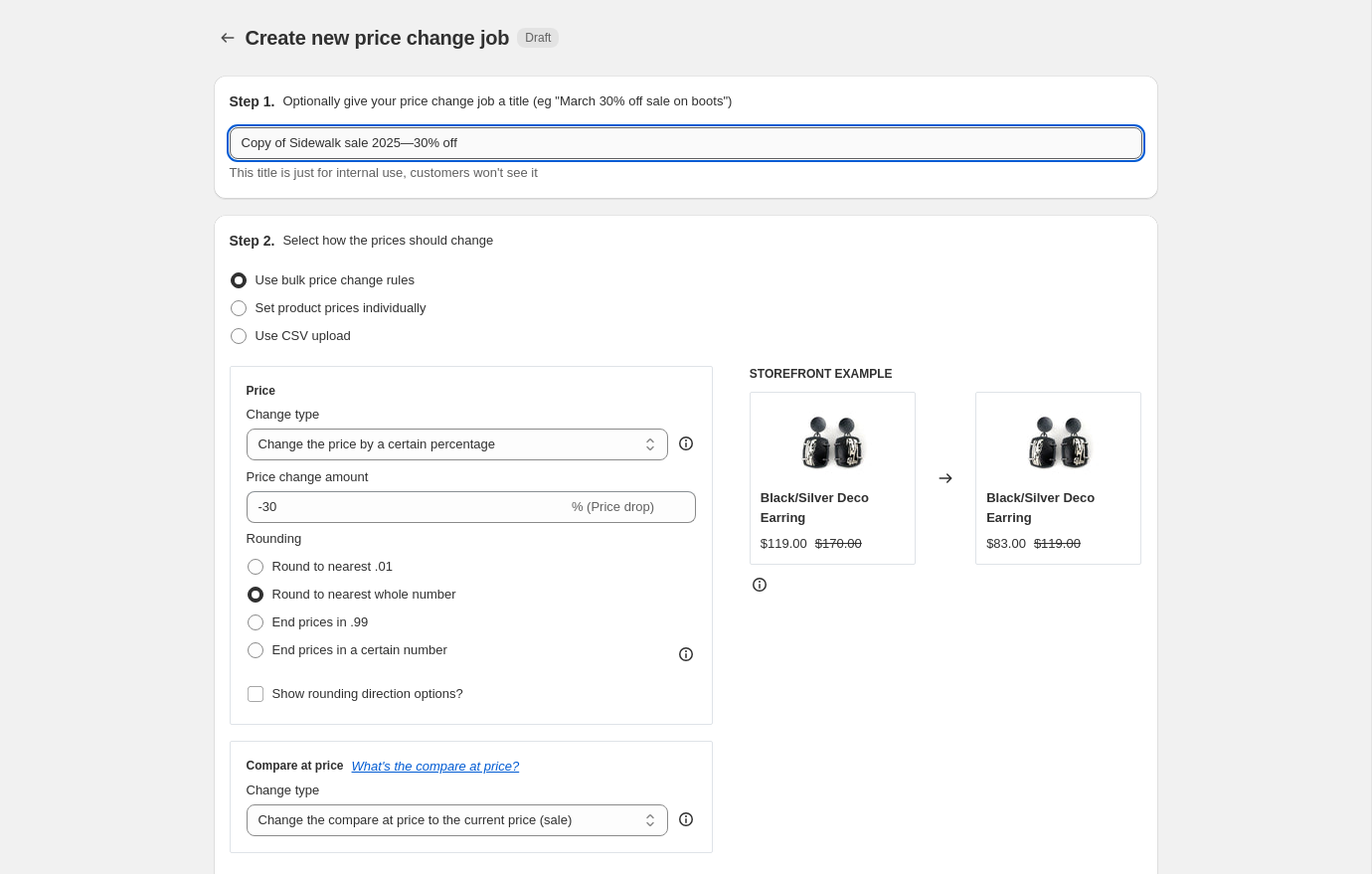 click on "Copy of Sidewalk sale 2025—30% off" at bounding box center (686, 143) 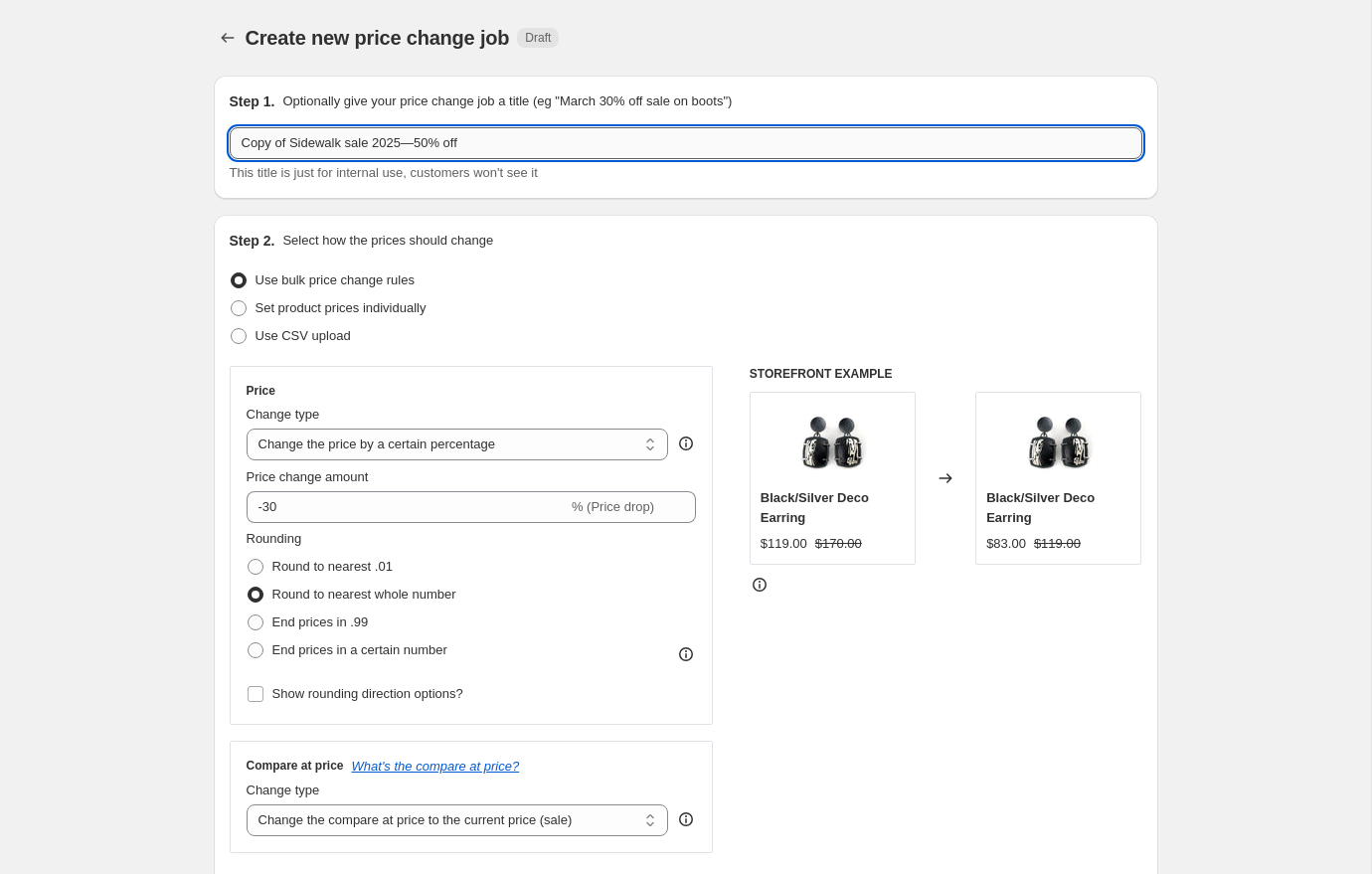 drag, startPoint x: 292, startPoint y: 145, endPoint x: 248, endPoint y: 144, distance: 44.01136 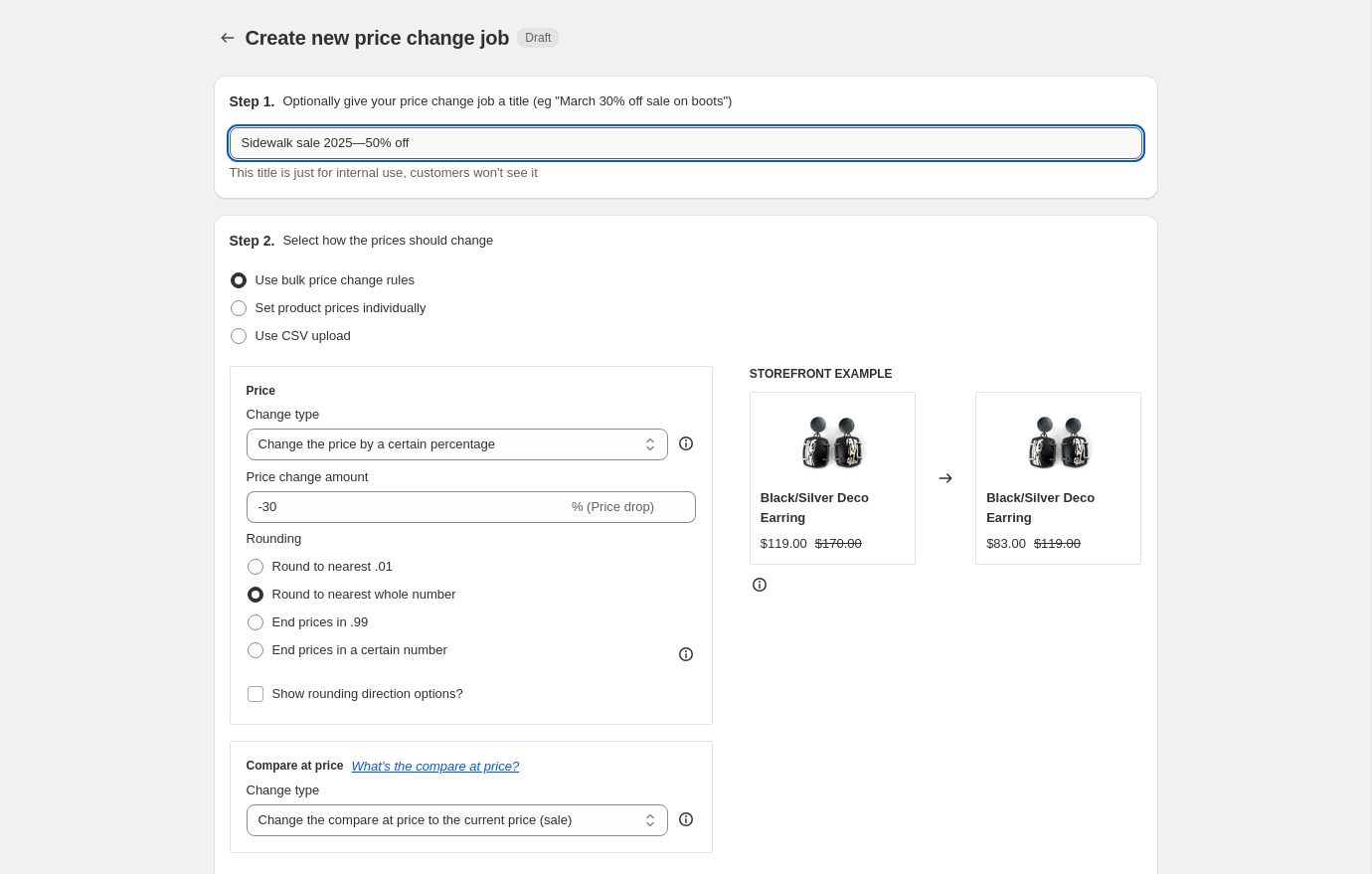 type on "Sidewalk sale 2025—50% off" 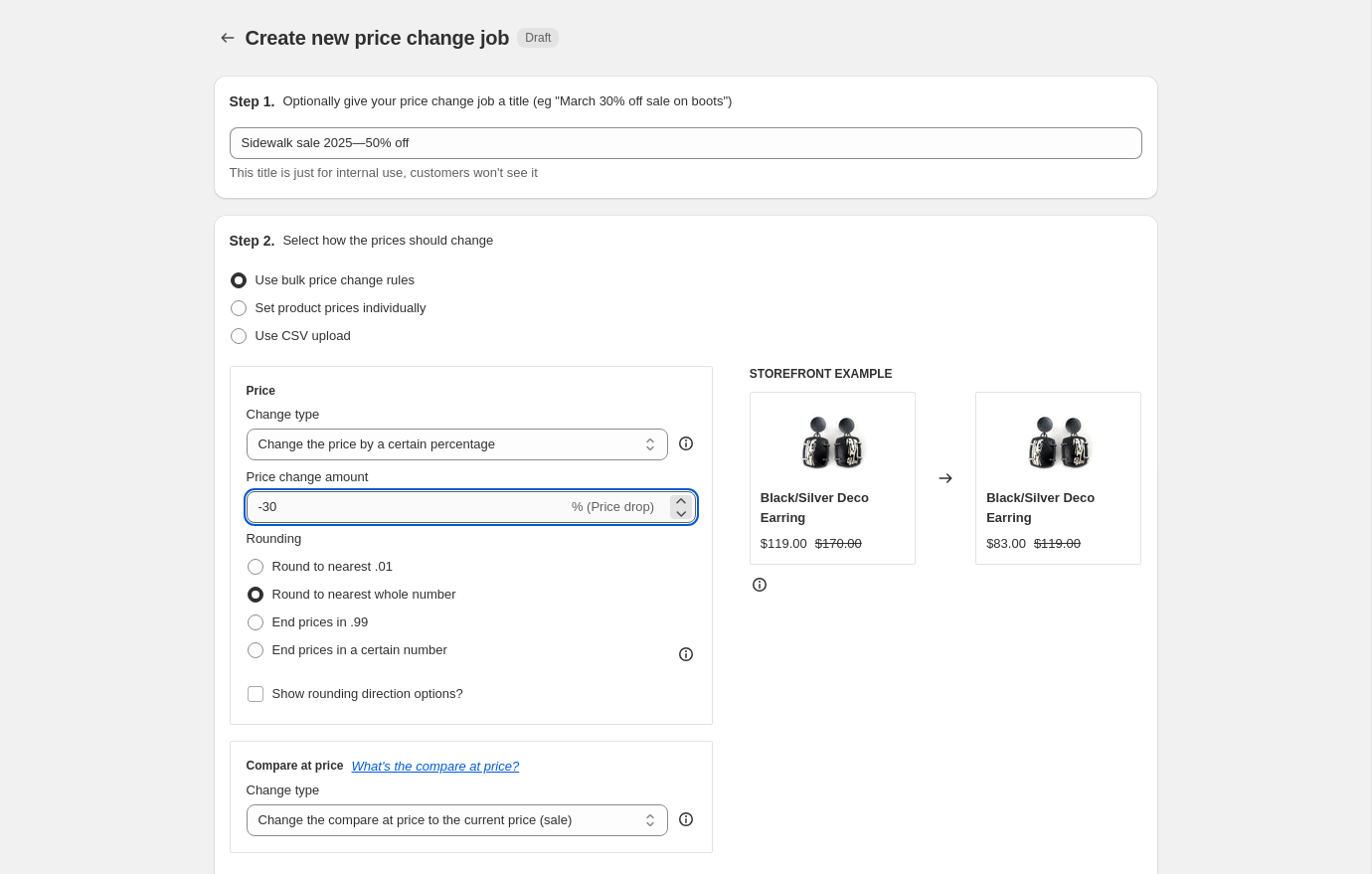 click on "-30" at bounding box center [407, 507] 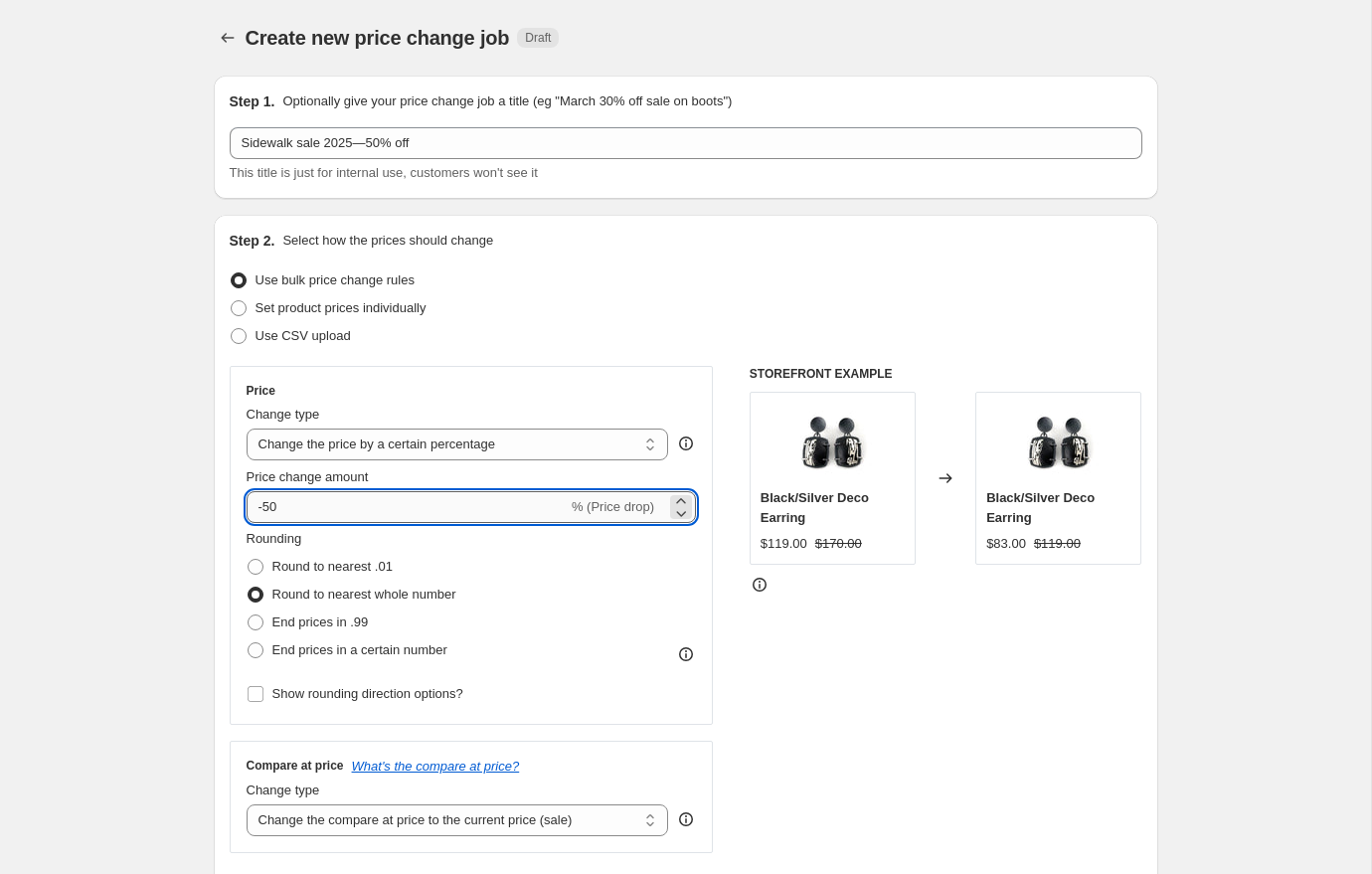 type on "-50" 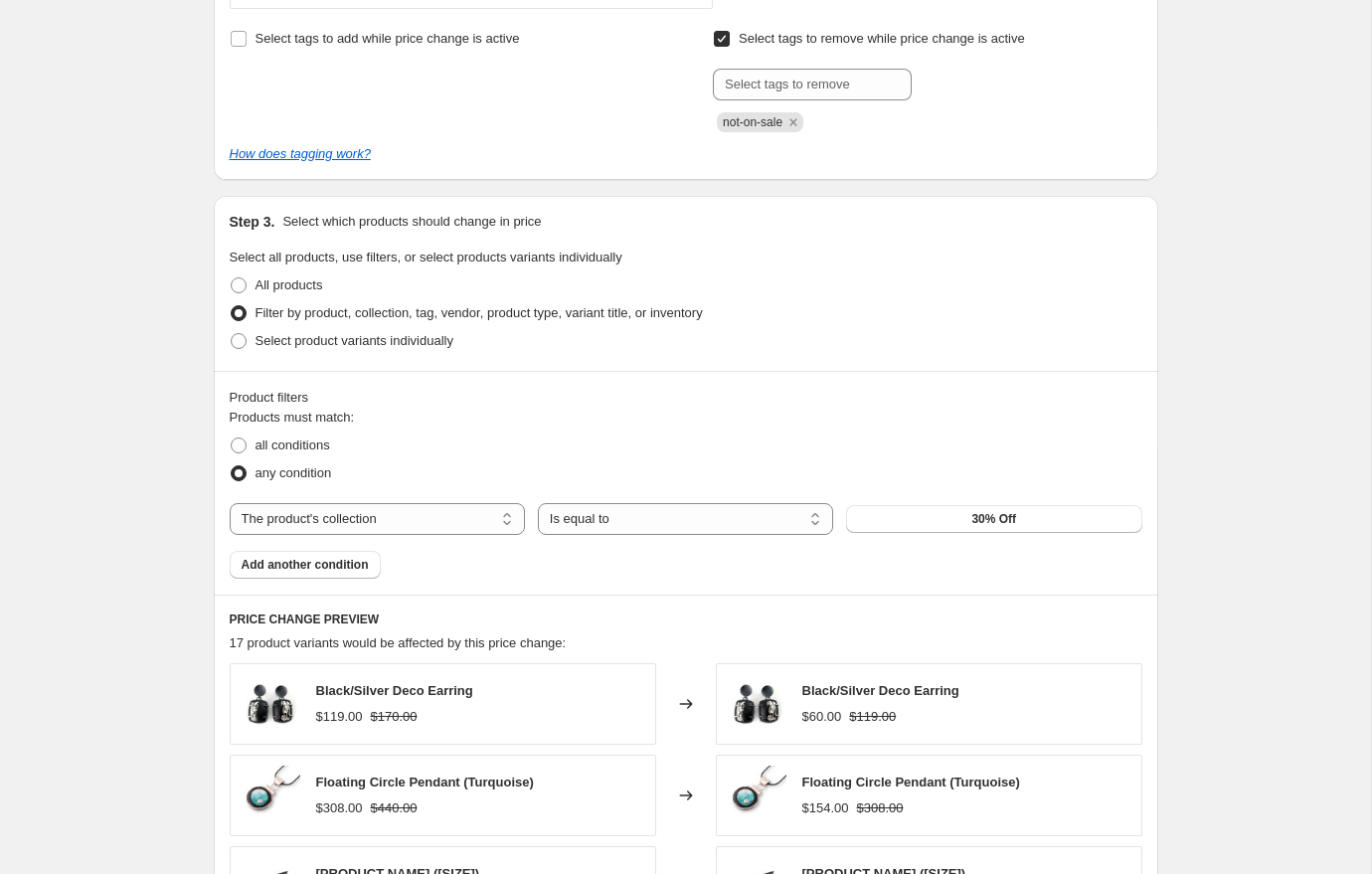 scroll, scrollTop: 867, scrollLeft: 0, axis: vertical 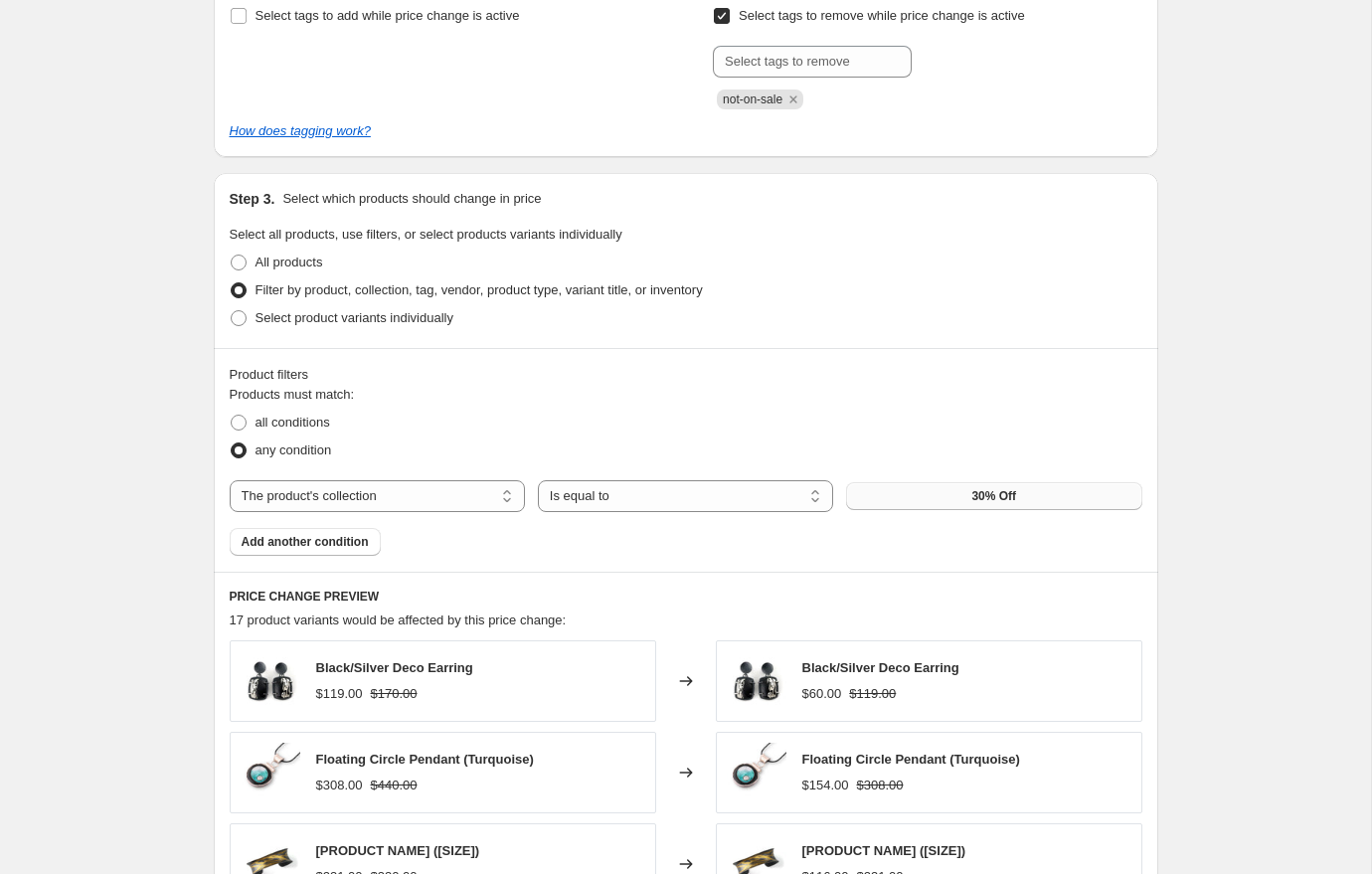 click on "30% Off" at bounding box center (993, 496) 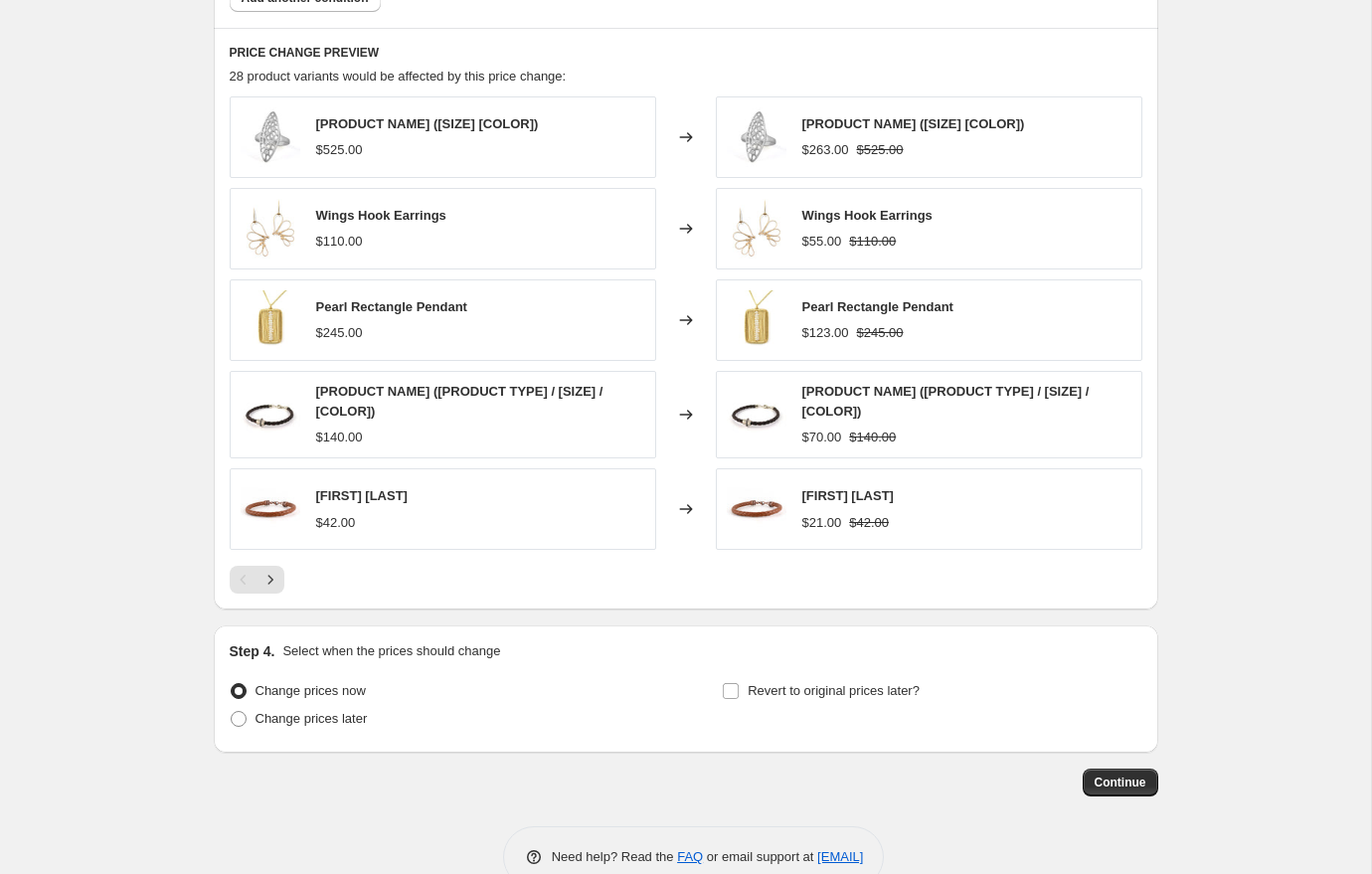 scroll, scrollTop: 1449, scrollLeft: 0, axis: vertical 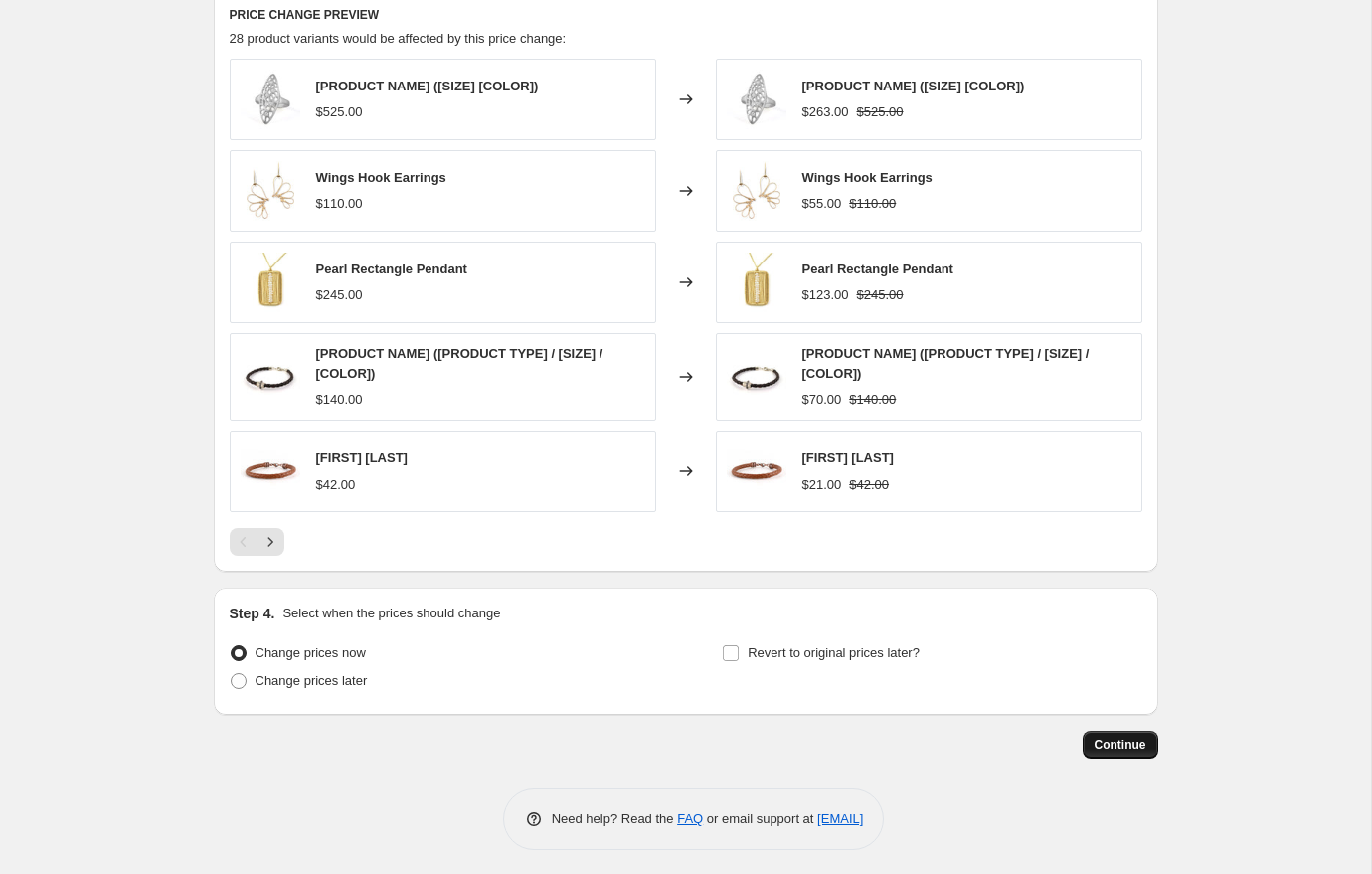 click on "Continue" at bounding box center (1120, 745) 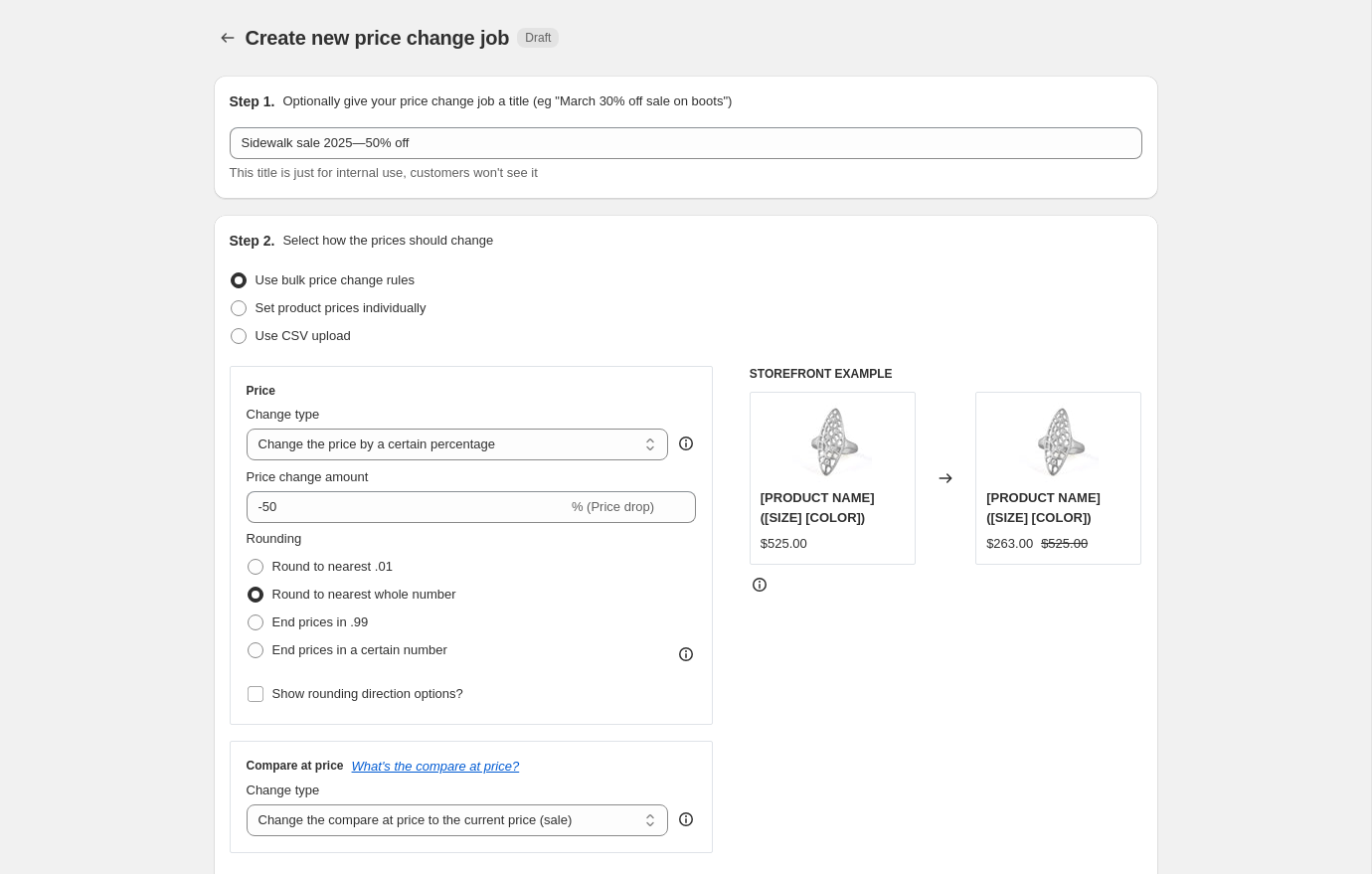 scroll, scrollTop: 1449, scrollLeft: 0, axis: vertical 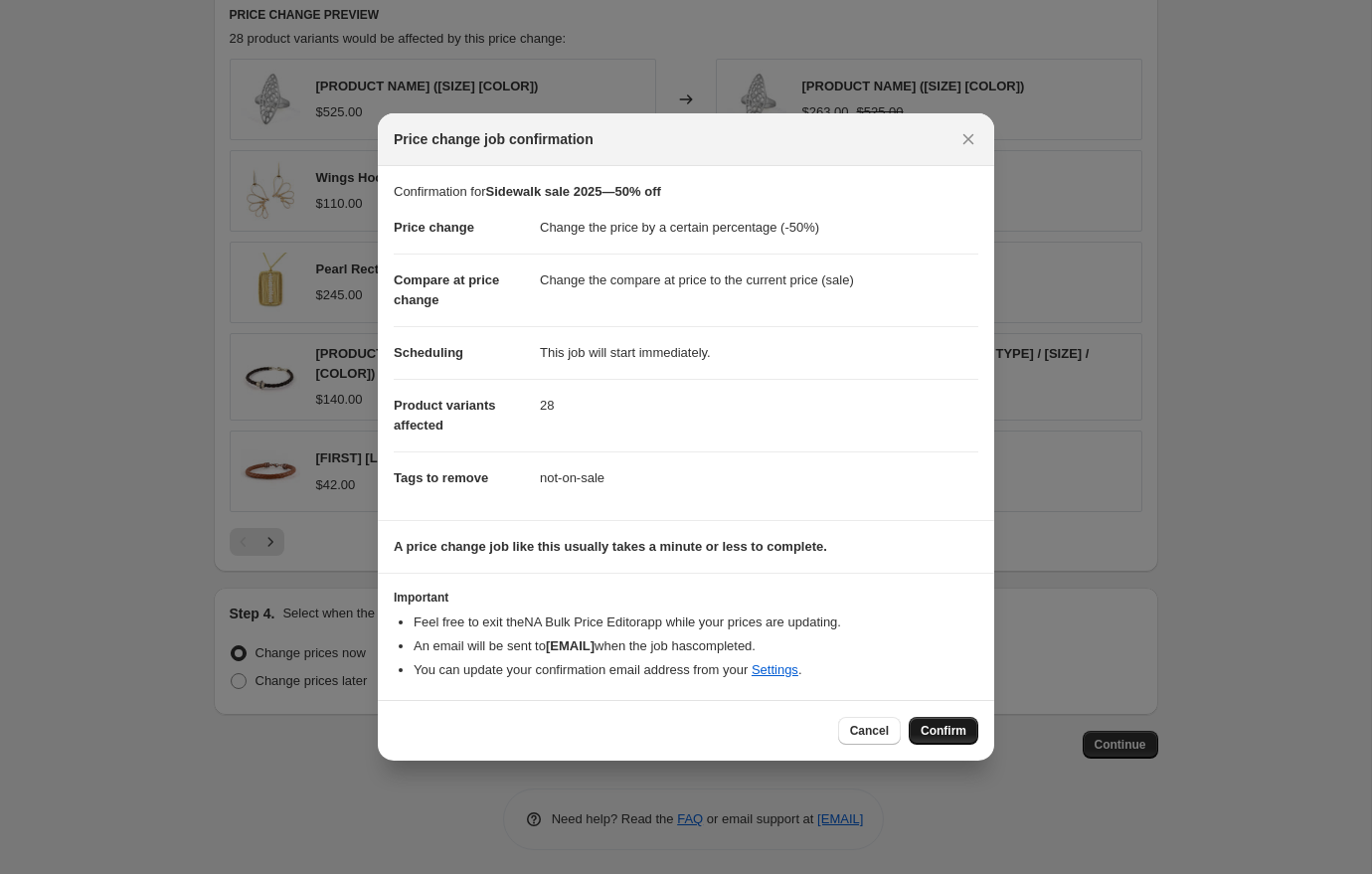 click on "Confirm" at bounding box center [943, 731] 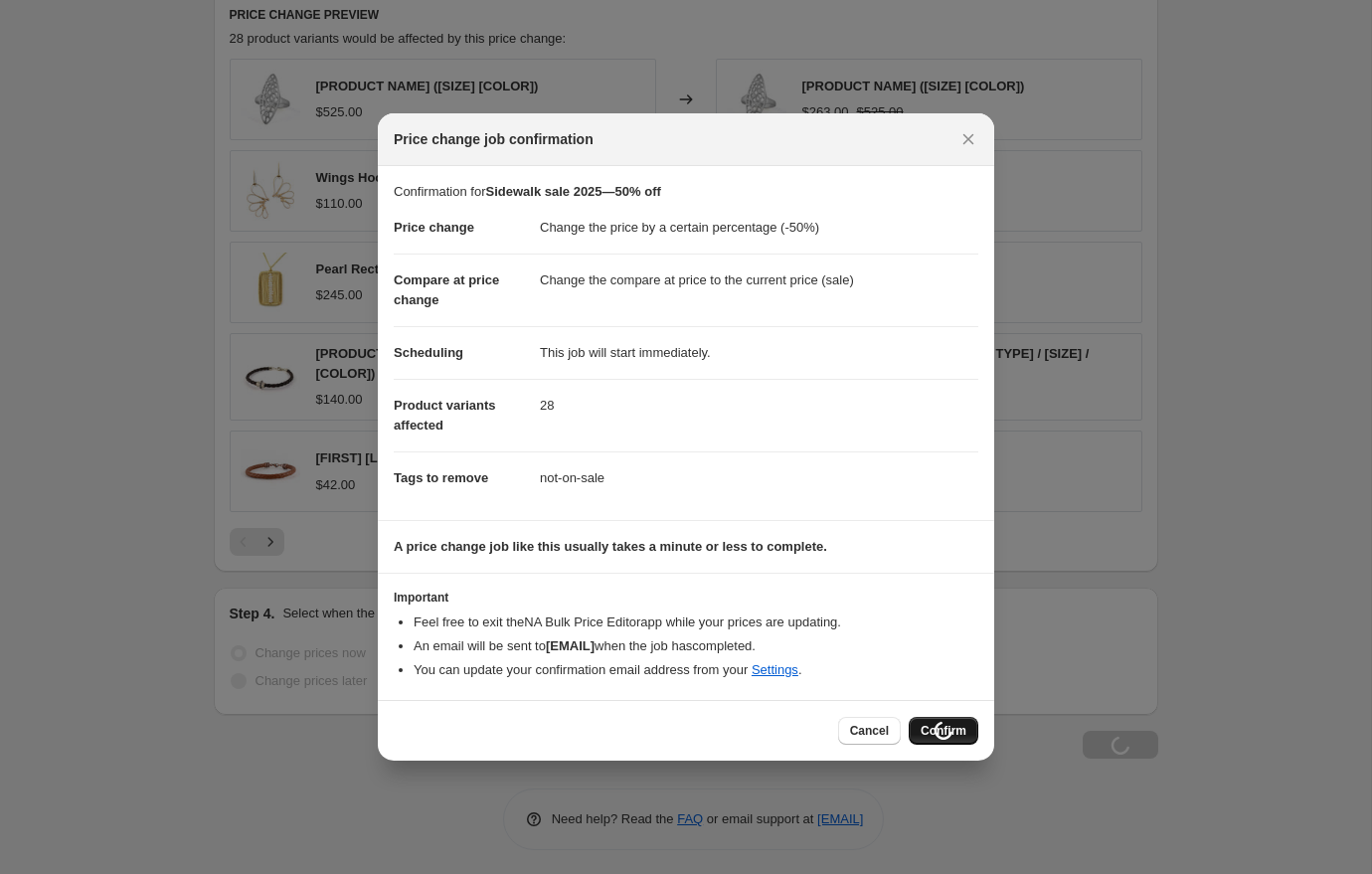 scroll, scrollTop: 1516, scrollLeft: 0, axis: vertical 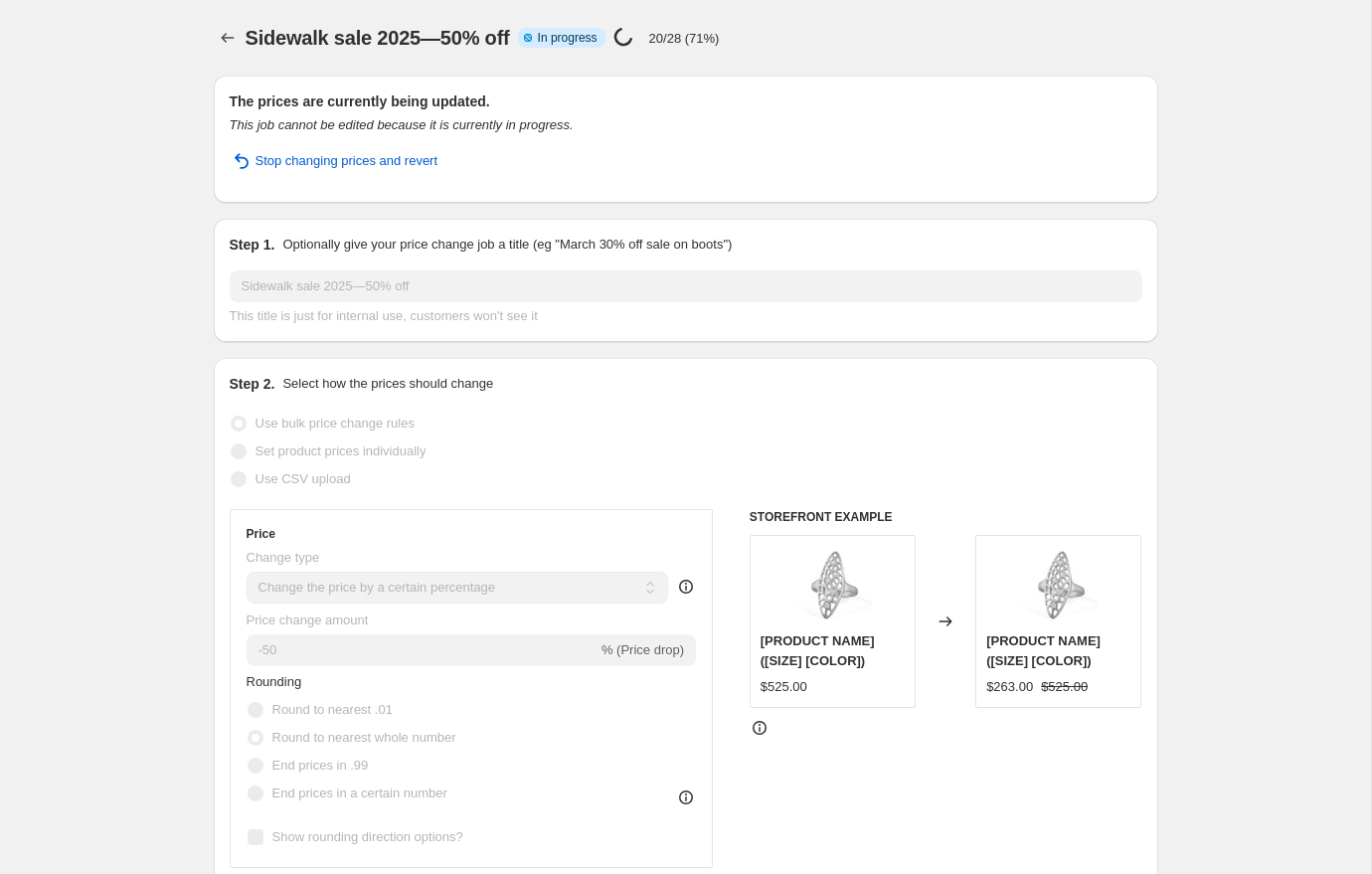 select on "percentage" 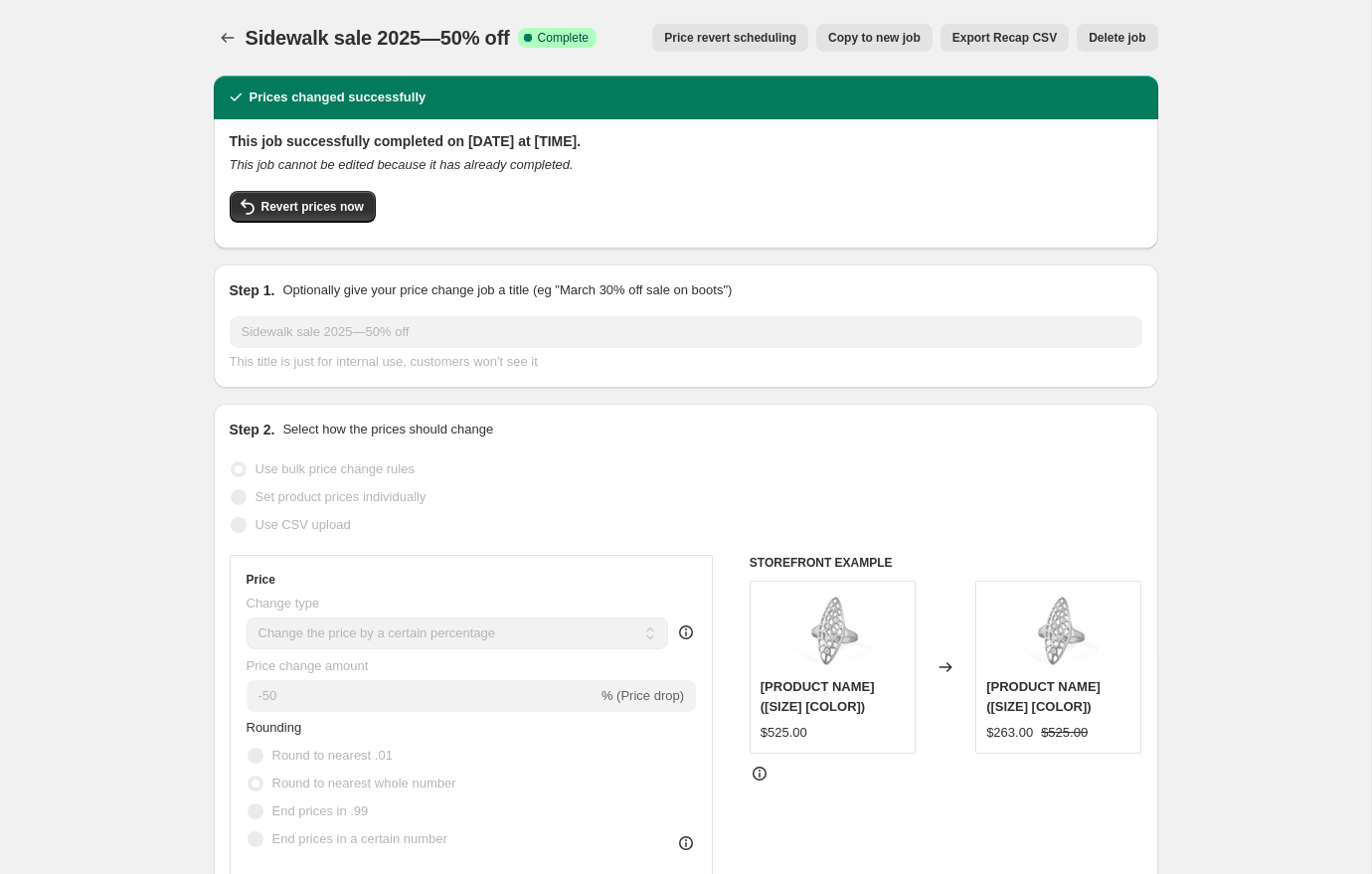 click on "Copy to new job" at bounding box center [874, 38] 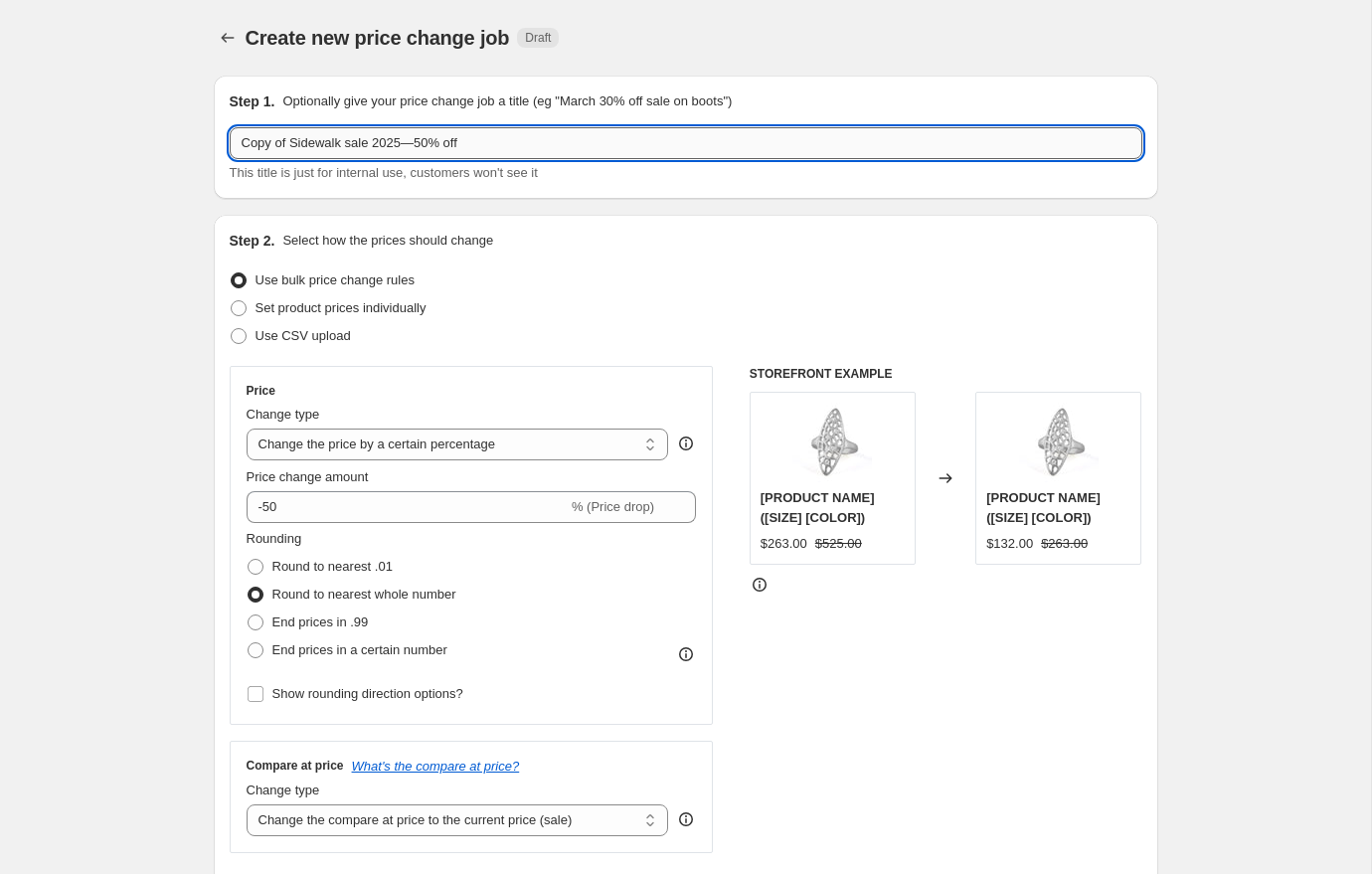 click on "Copy of Sidewalk sale 2025—50% off" at bounding box center (686, 143) 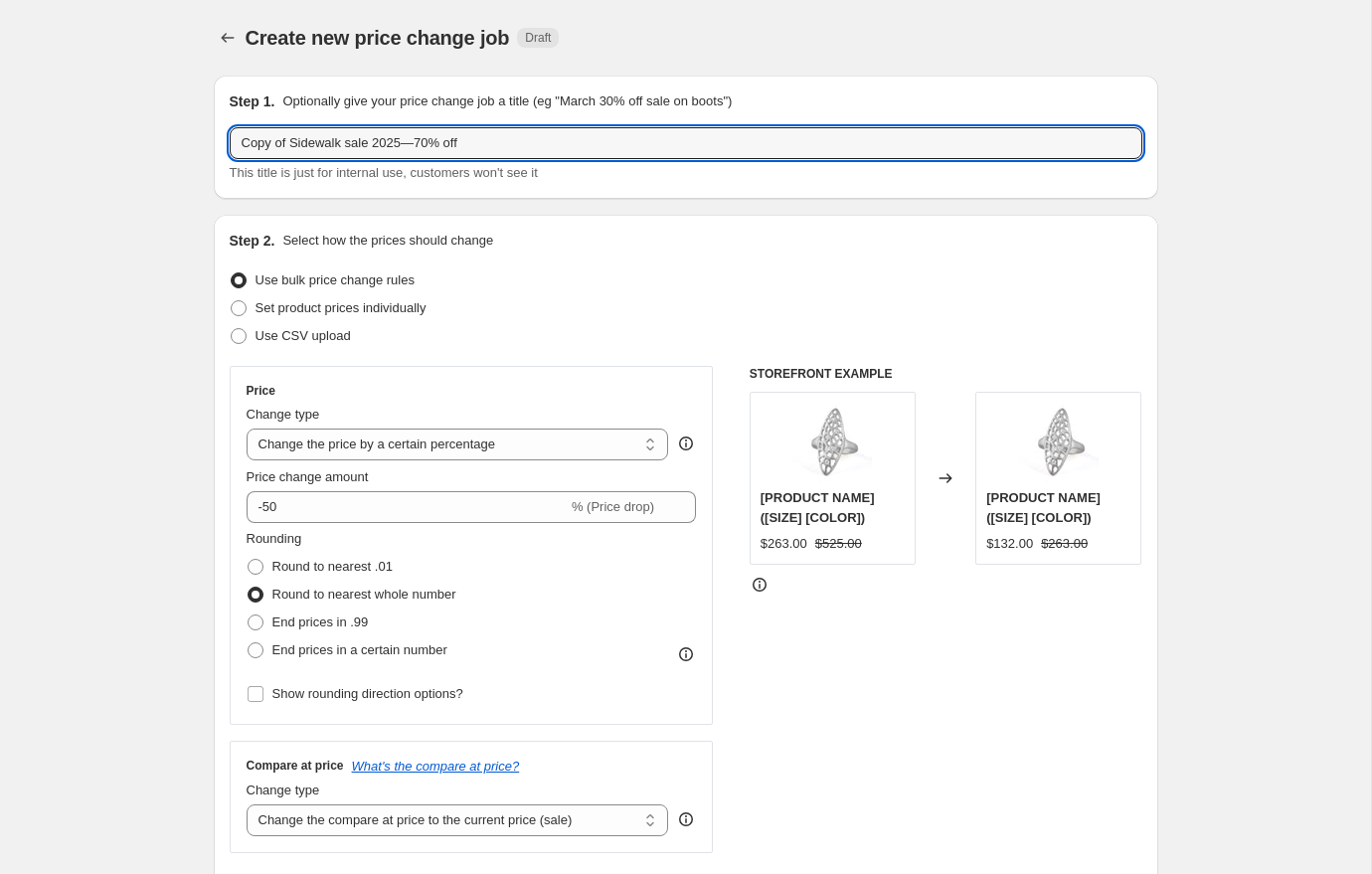 type on "Copy of Sidewalk sale 2025—70% off" 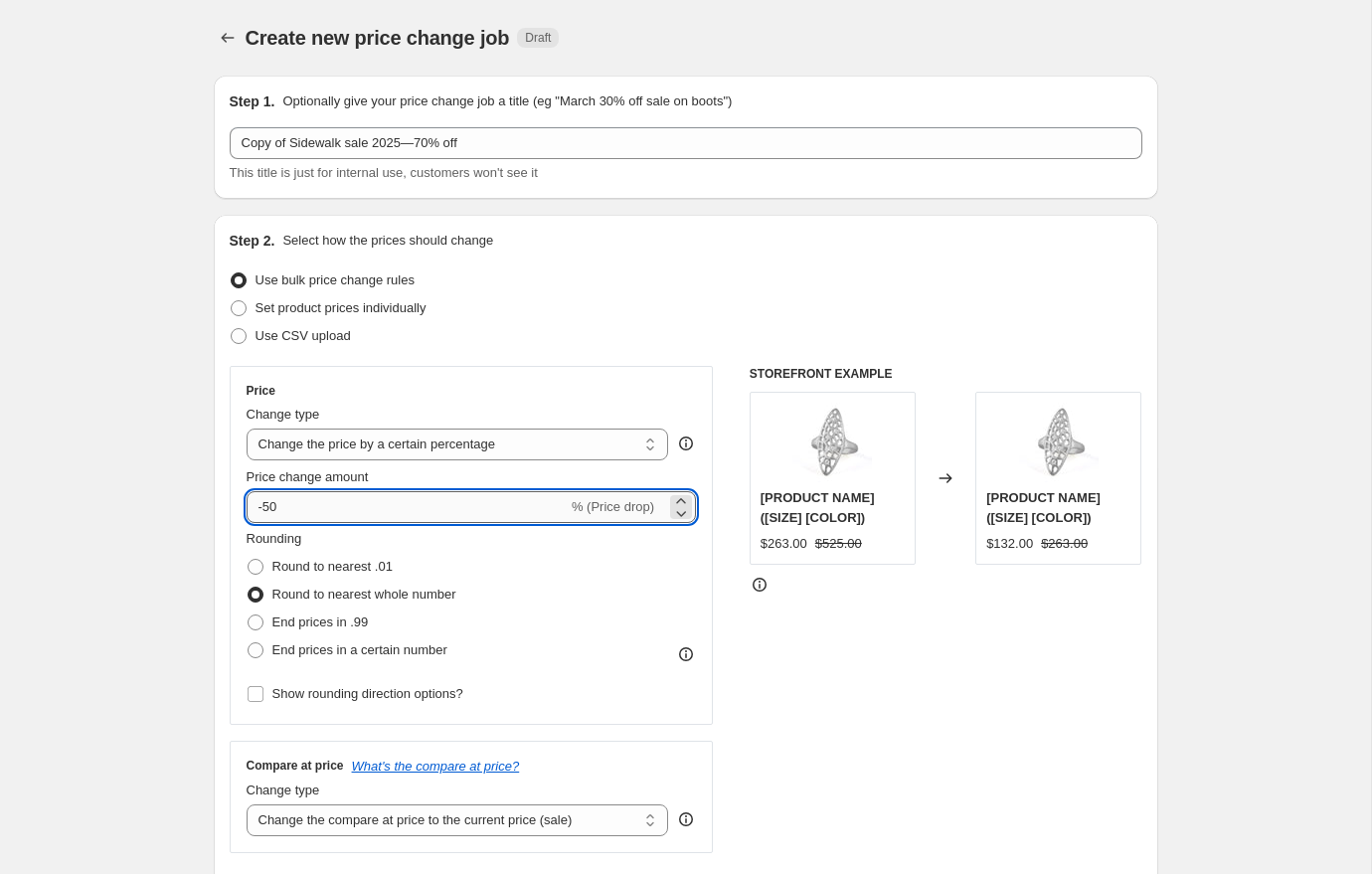 click on "-50" at bounding box center (407, 507) 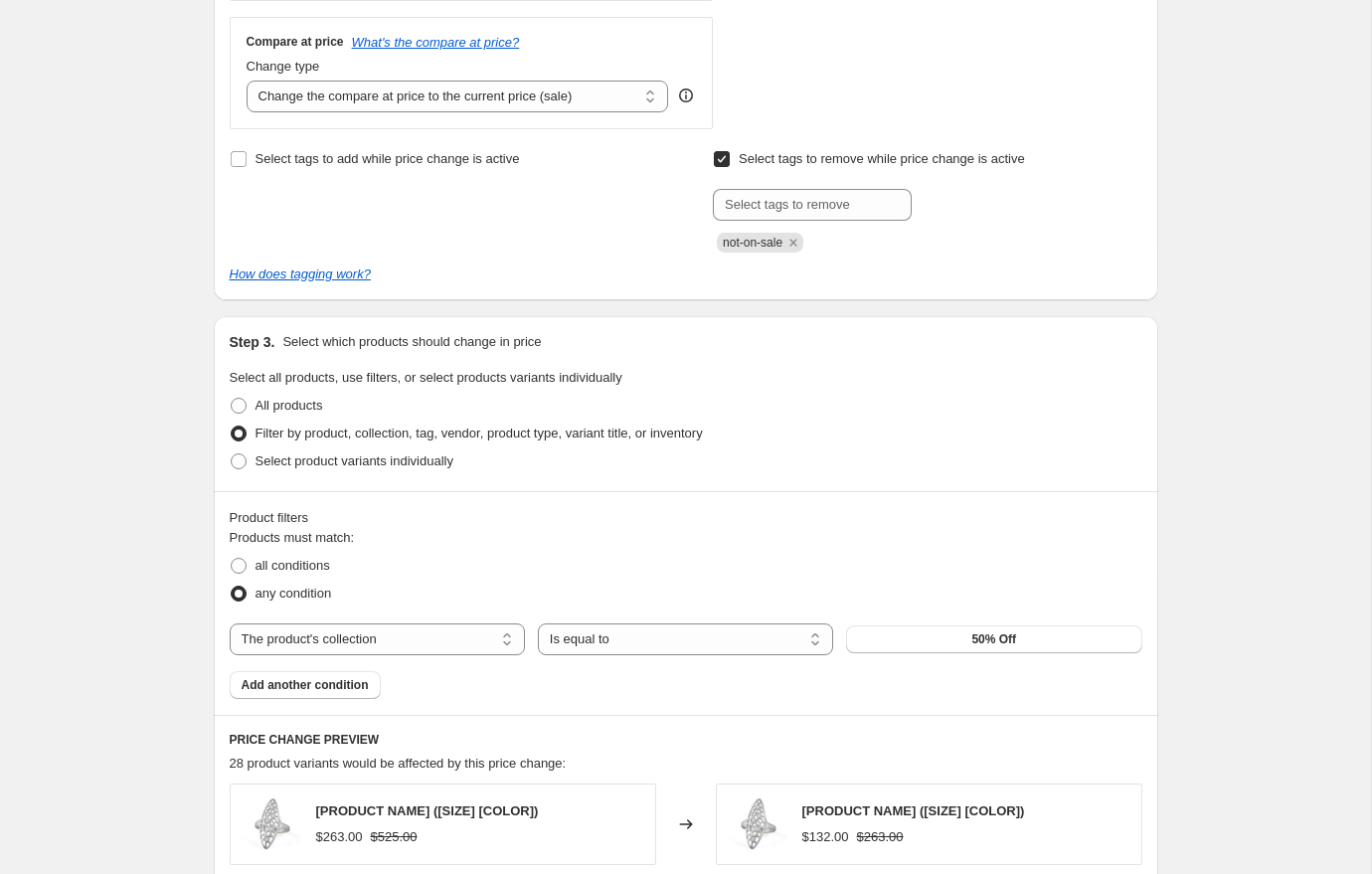 scroll, scrollTop: 731, scrollLeft: 0, axis: vertical 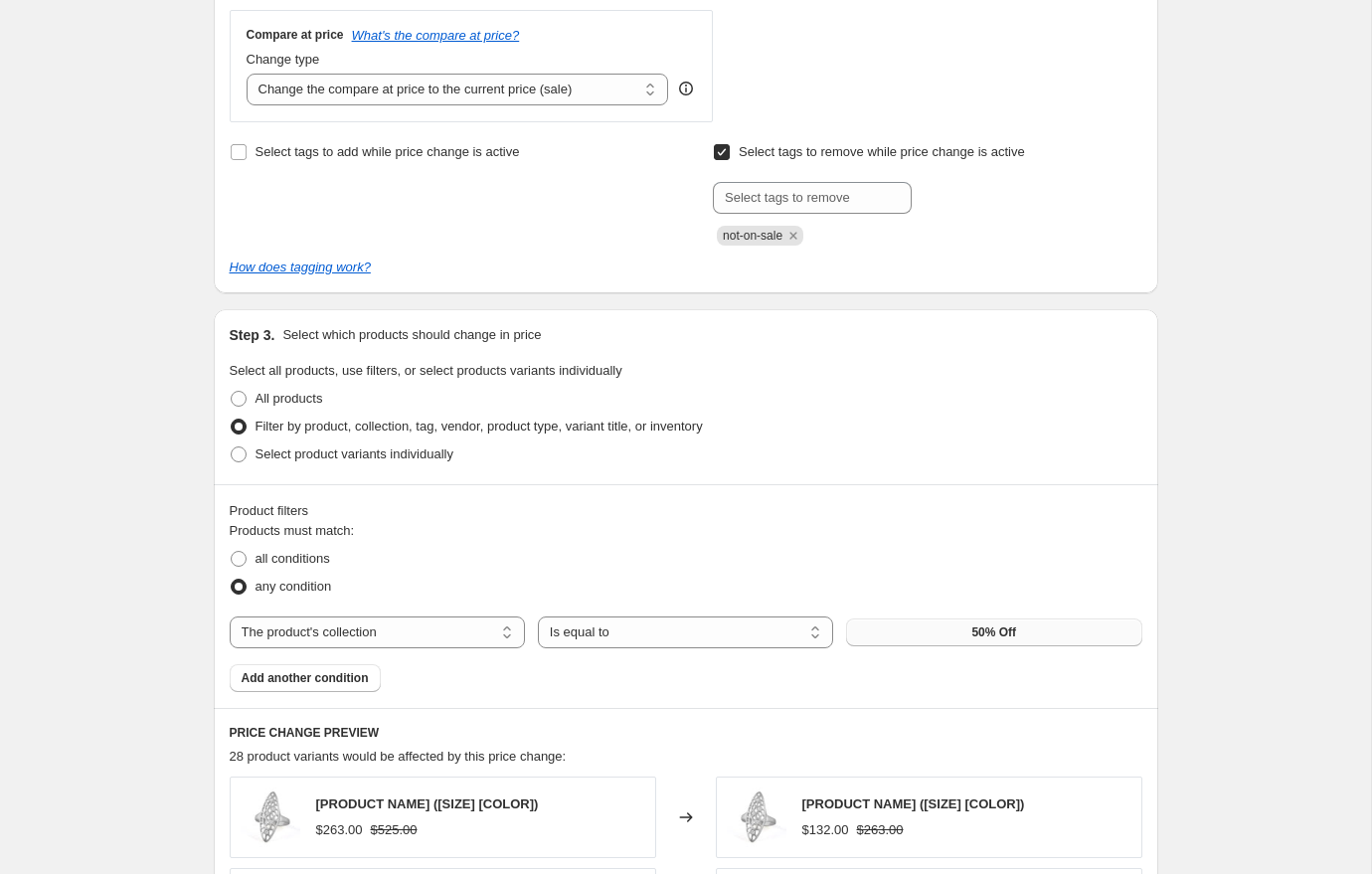 type on "-70" 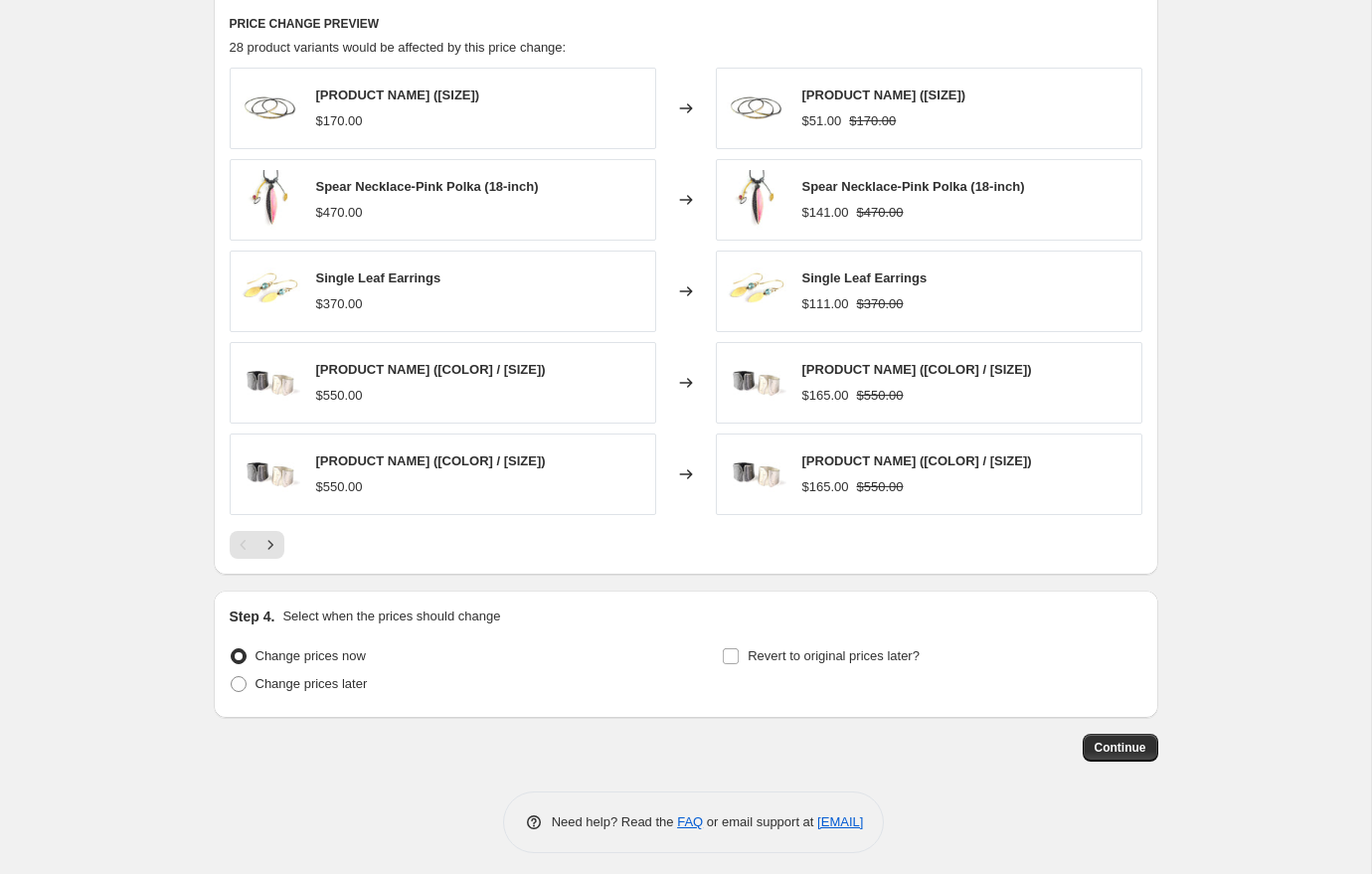 scroll, scrollTop: 1449, scrollLeft: 0, axis: vertical 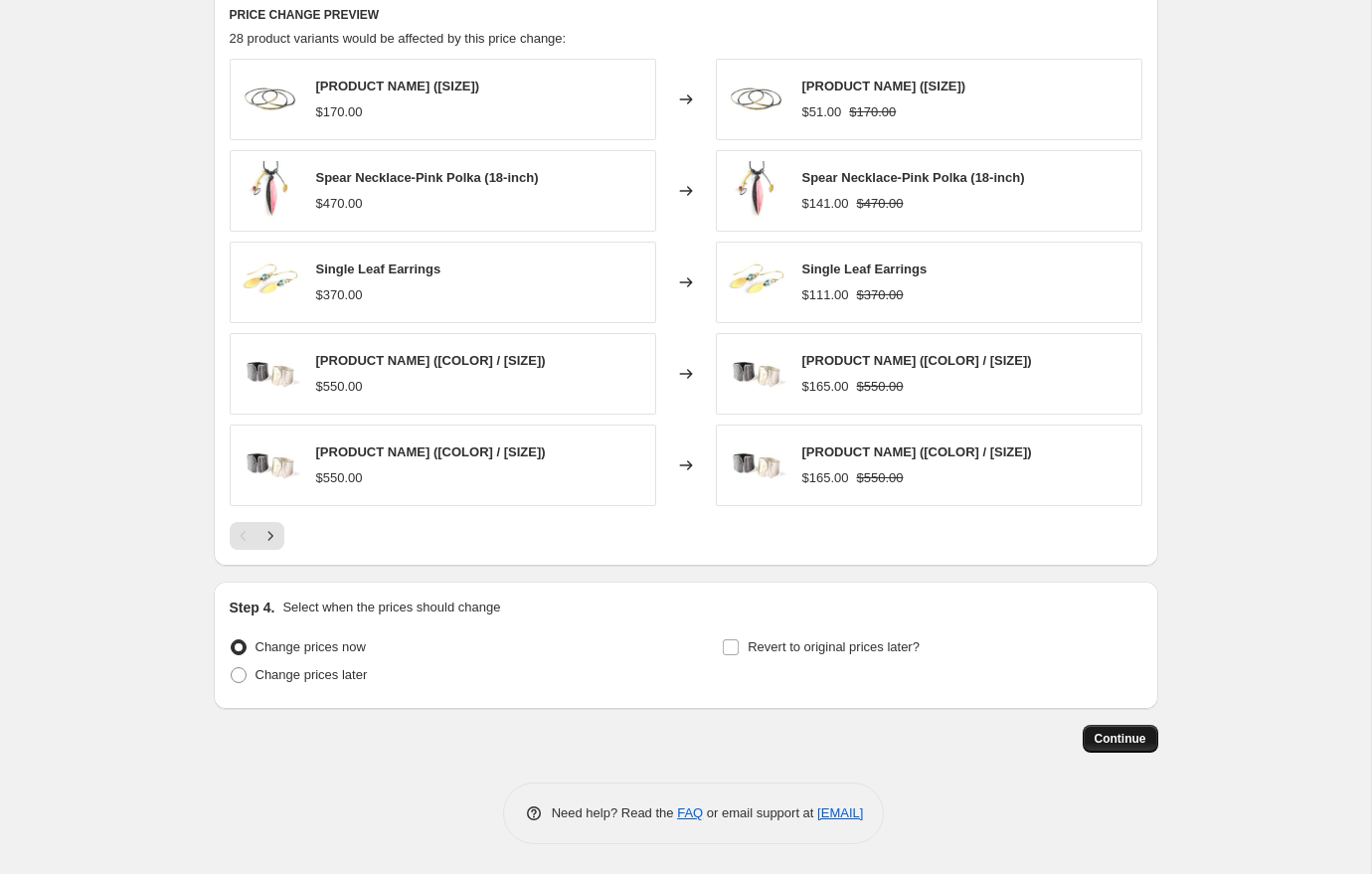 click on "Continue" at bounding box center (1120, 739) 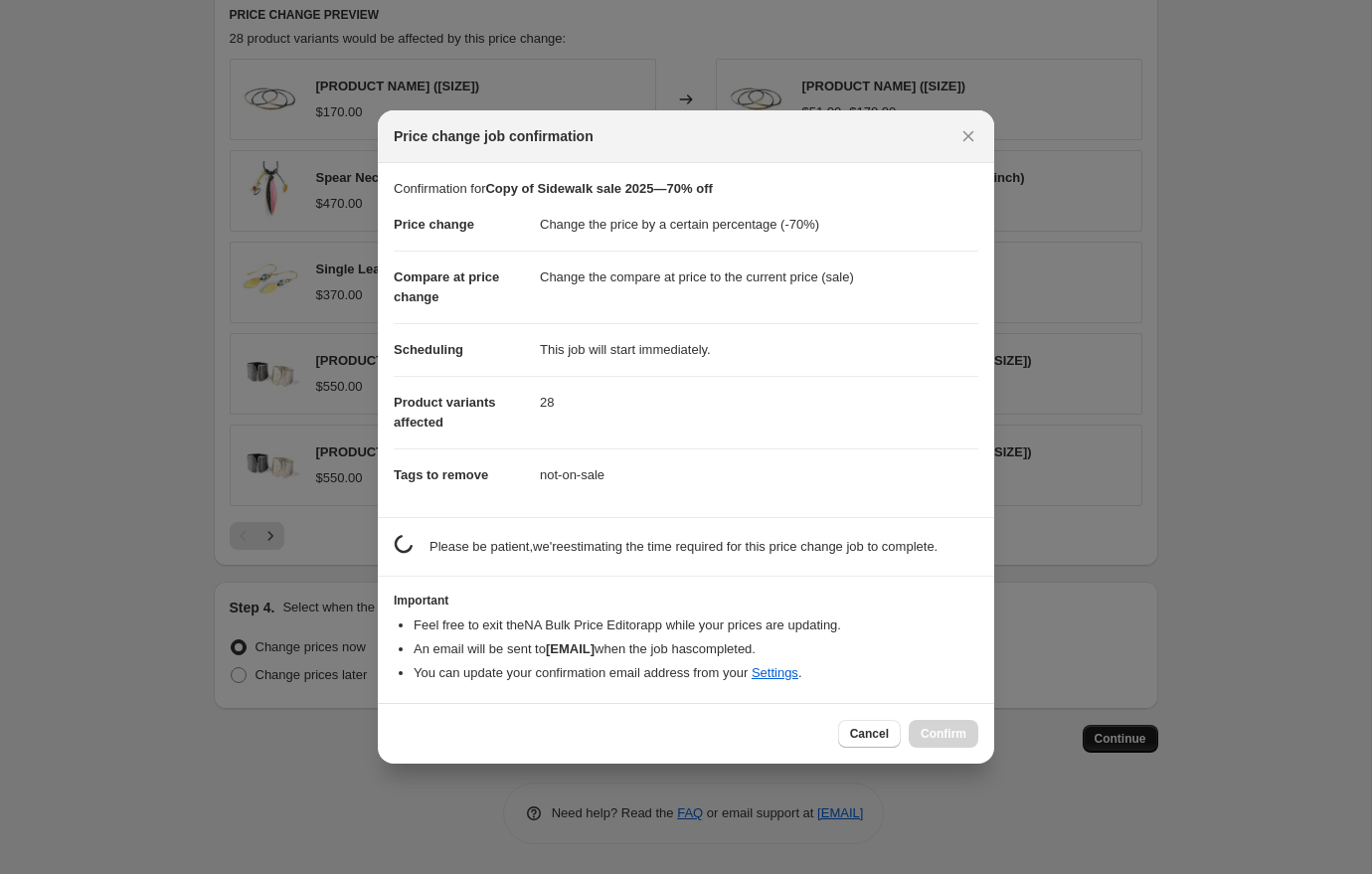 scroll, scrollTop: 0, scrollLeft: 0, axis: both 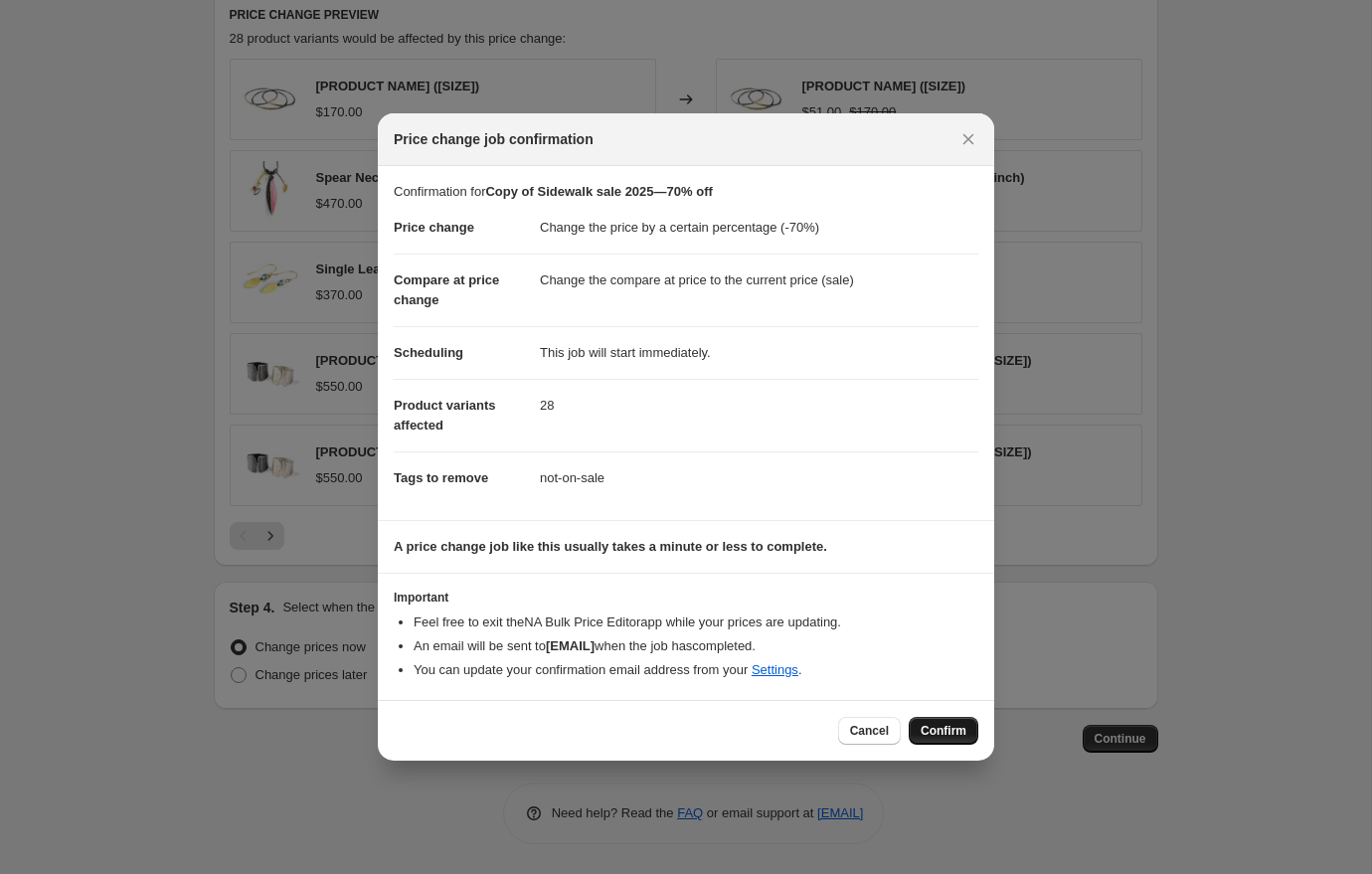 click on "Confirm" at bounding box center [943, 731] 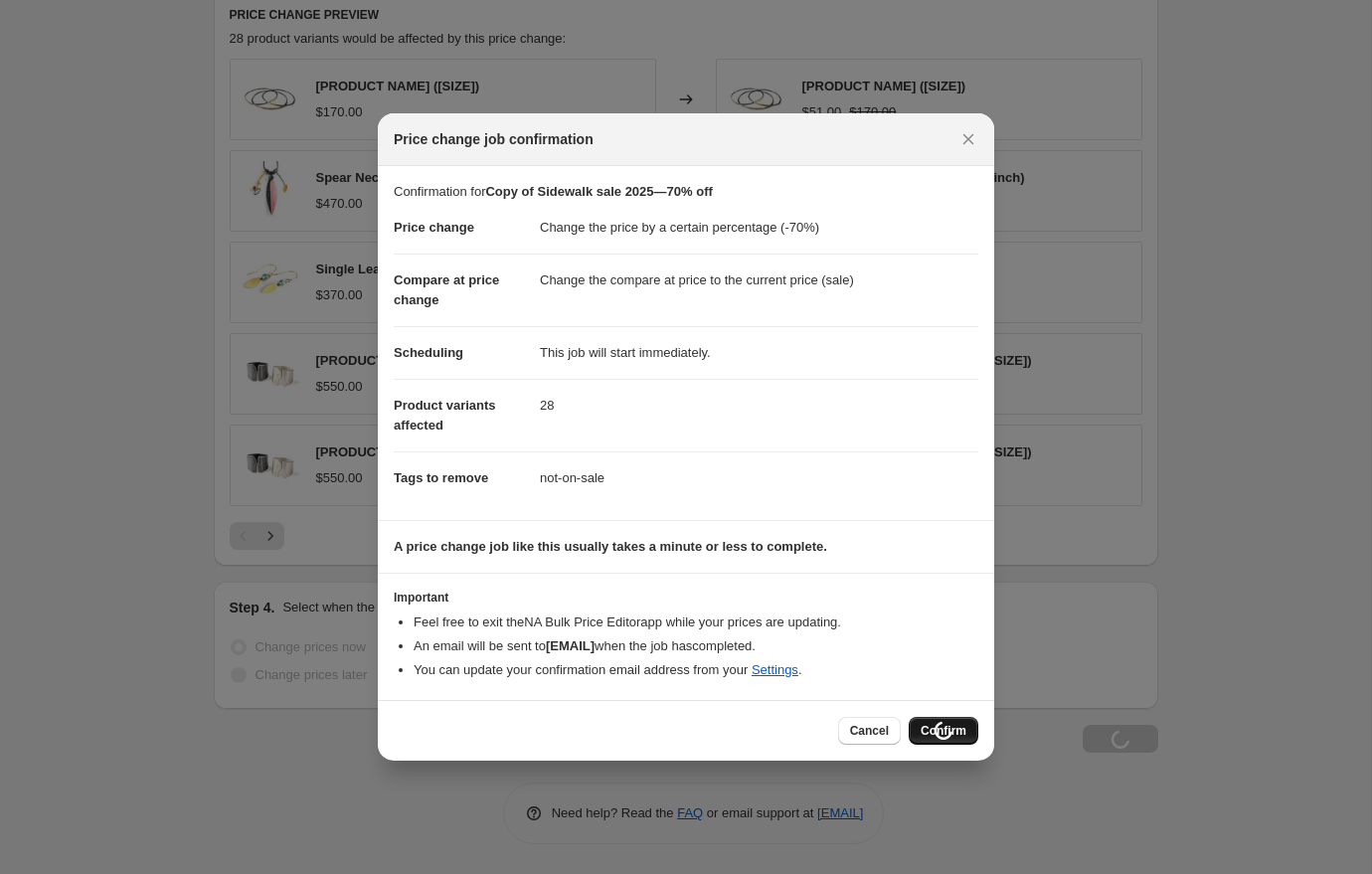 scroll, scrollTop: 1516, scrollLeft: 0, axis: vertical 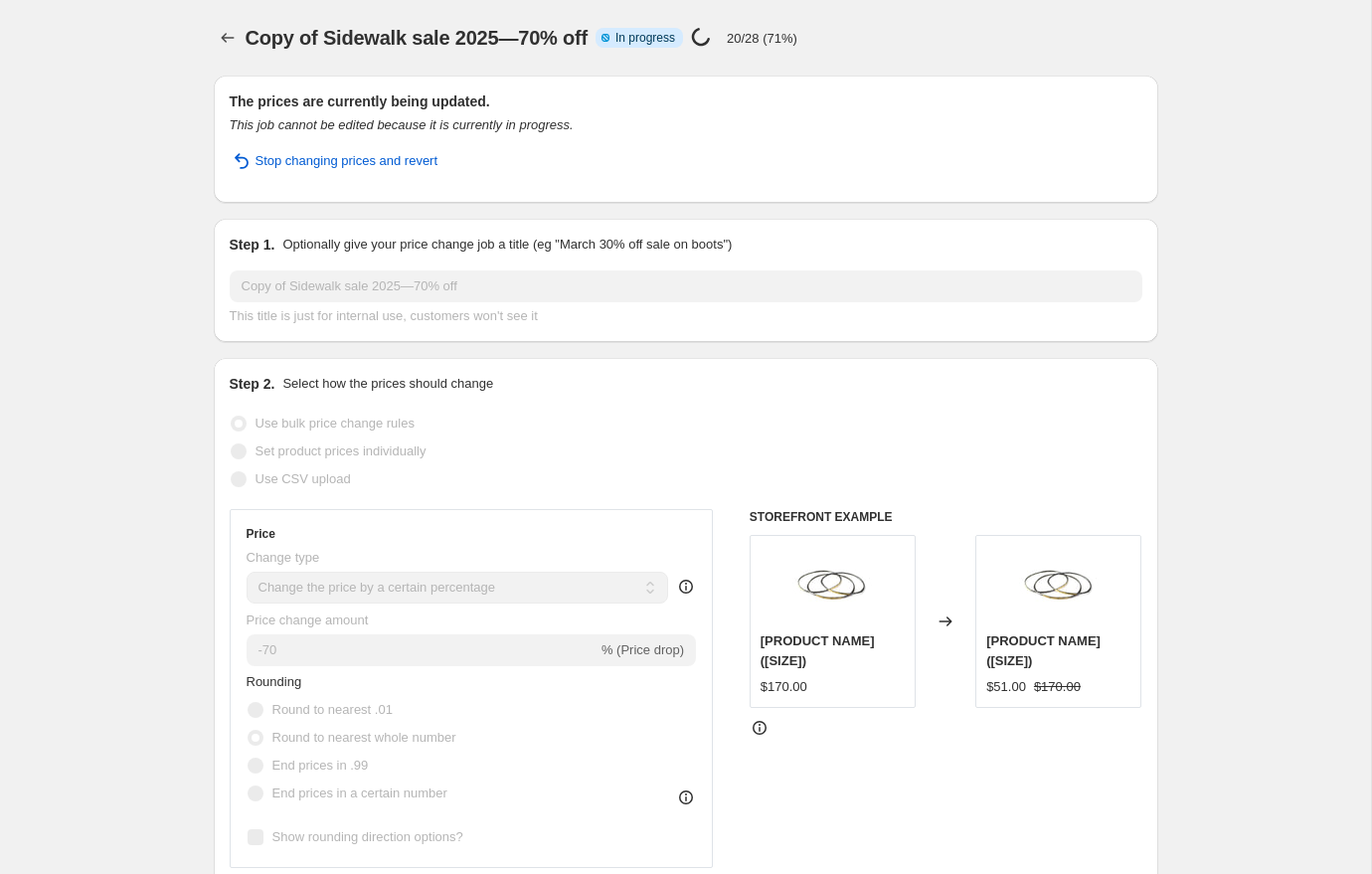 select on "percentage" 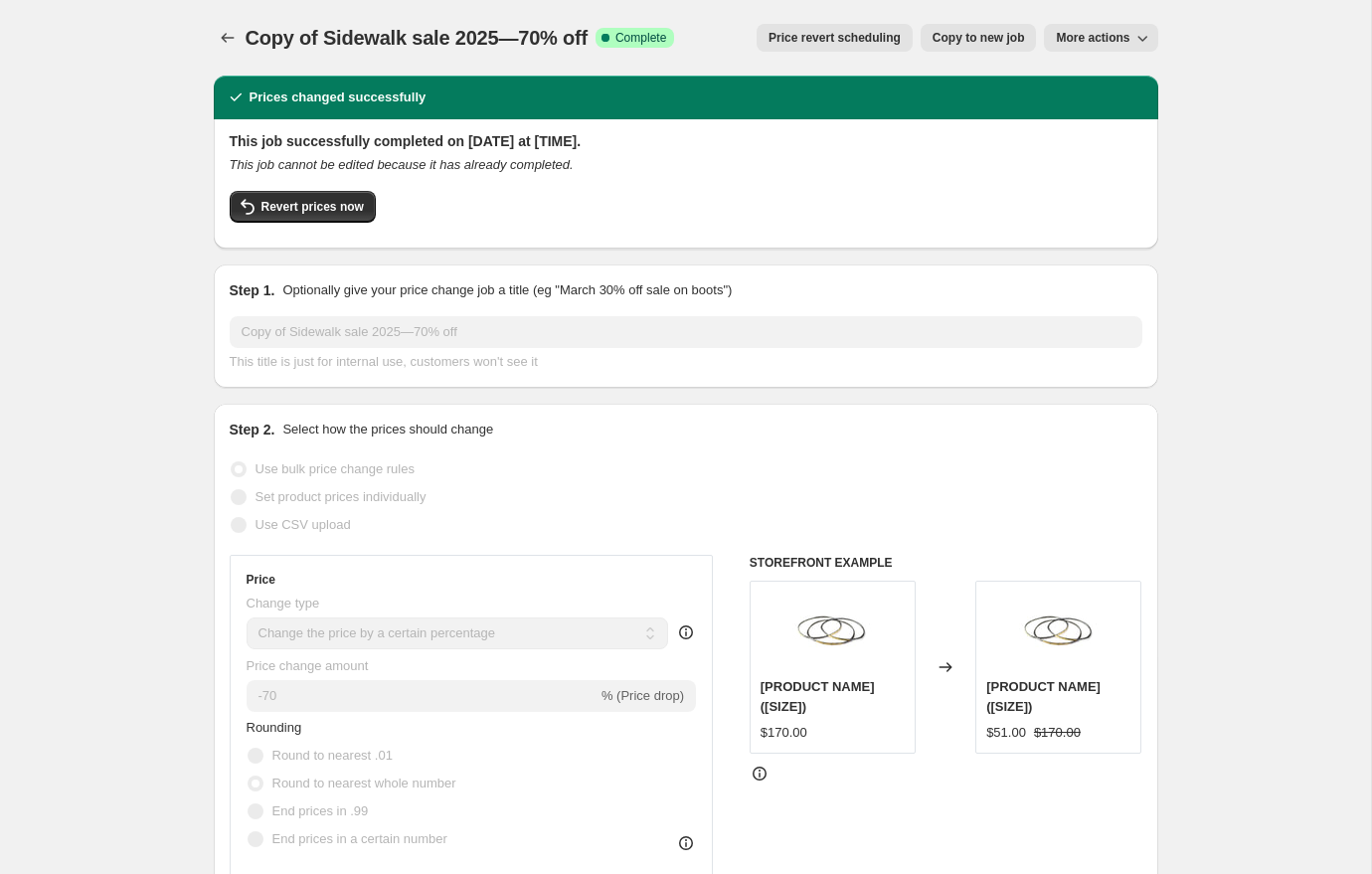 click 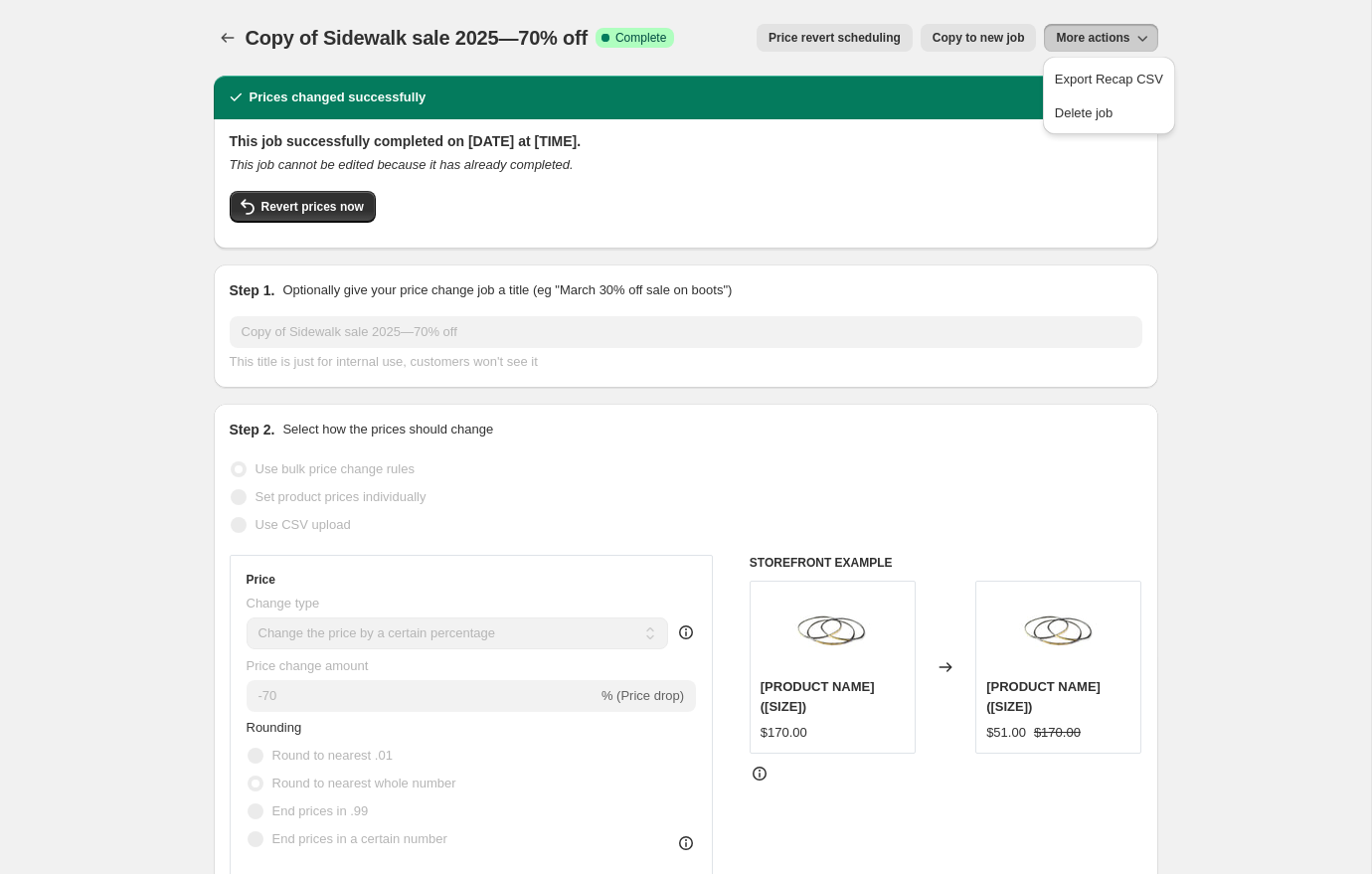 click on "Copy of Sidewalk sale 2025—70% off. This page is ready Copy of Sidewalk sale 2025—70% off Success Complete Complete Price revert scheduling Copy to new job Export Recap CSV Delete job More actions Price revert scheduling Copy to new job More actions Prices changed successfully This job successfully completed on [DATE] at [TIME]. This job cannot be edited because it has already completed. Revert prices now Step 1. Optionally give your price change job a title (eg "March 30% off sale on boots") Copy of Sidewalk sale 2025—70% off This title is just for internal use, customers won't see it Step 2. Select how the prices should change Use bulk price change rules Set product prices individually Use CSV upload Price Change type Change the price to a certain amount Change the price by a certain amount Change the price by a certain percentage Change the price to the current compare at price (price before sale) Change the price by a certain amount relative to the compare at price Don't change the price" at bounding box center (685, 1234) 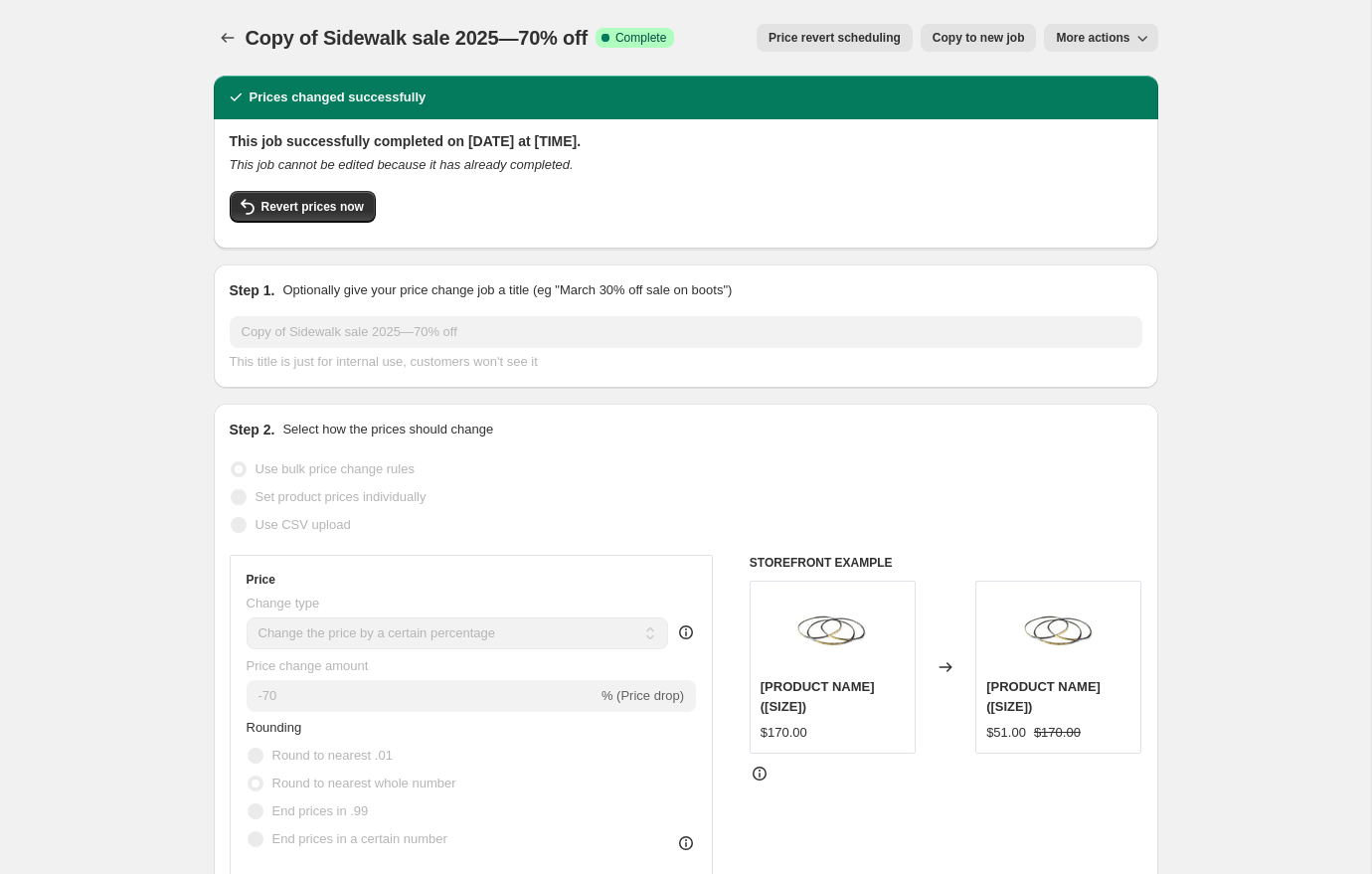 click on "Copy of Sidewalk sale 2025—70% off" at bounding box center [417, 38] 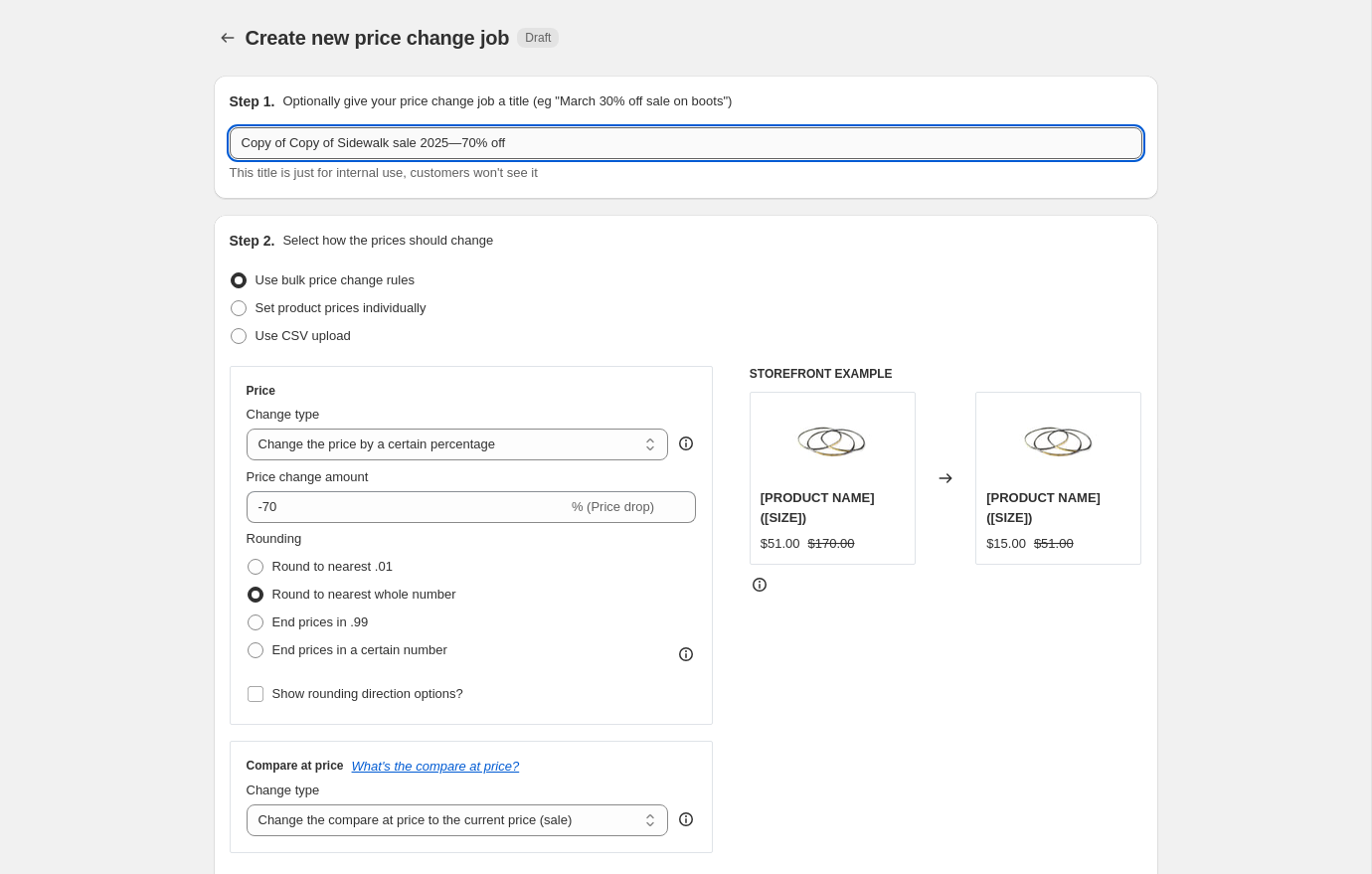 drag, startPoint x: 344, startPoint y: 144, endPoint x: 238, endPoint y: 144, distance: 106 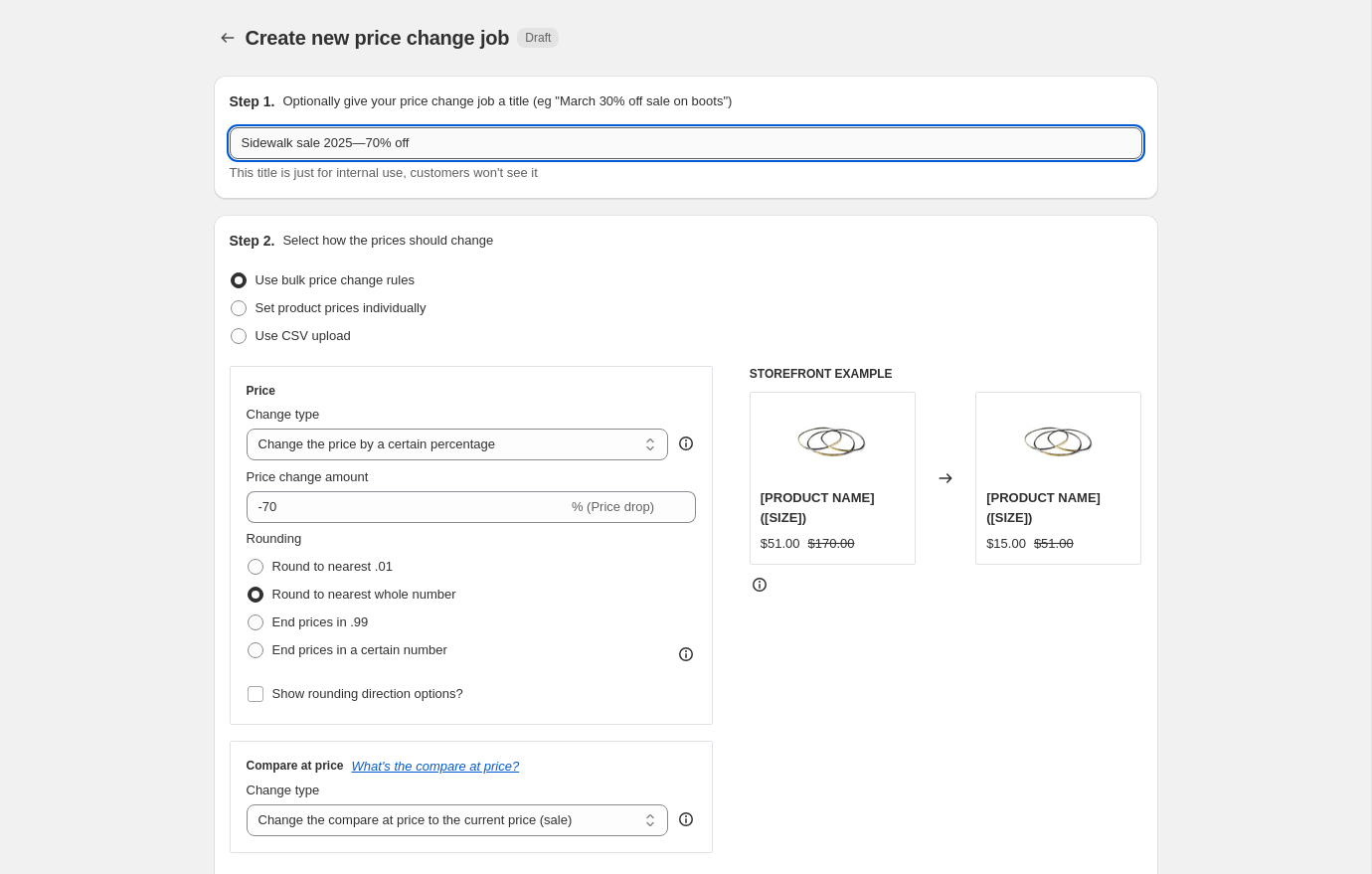 click on "Sidewalk sale 2025—70% off" at bounding box center [686, 143] 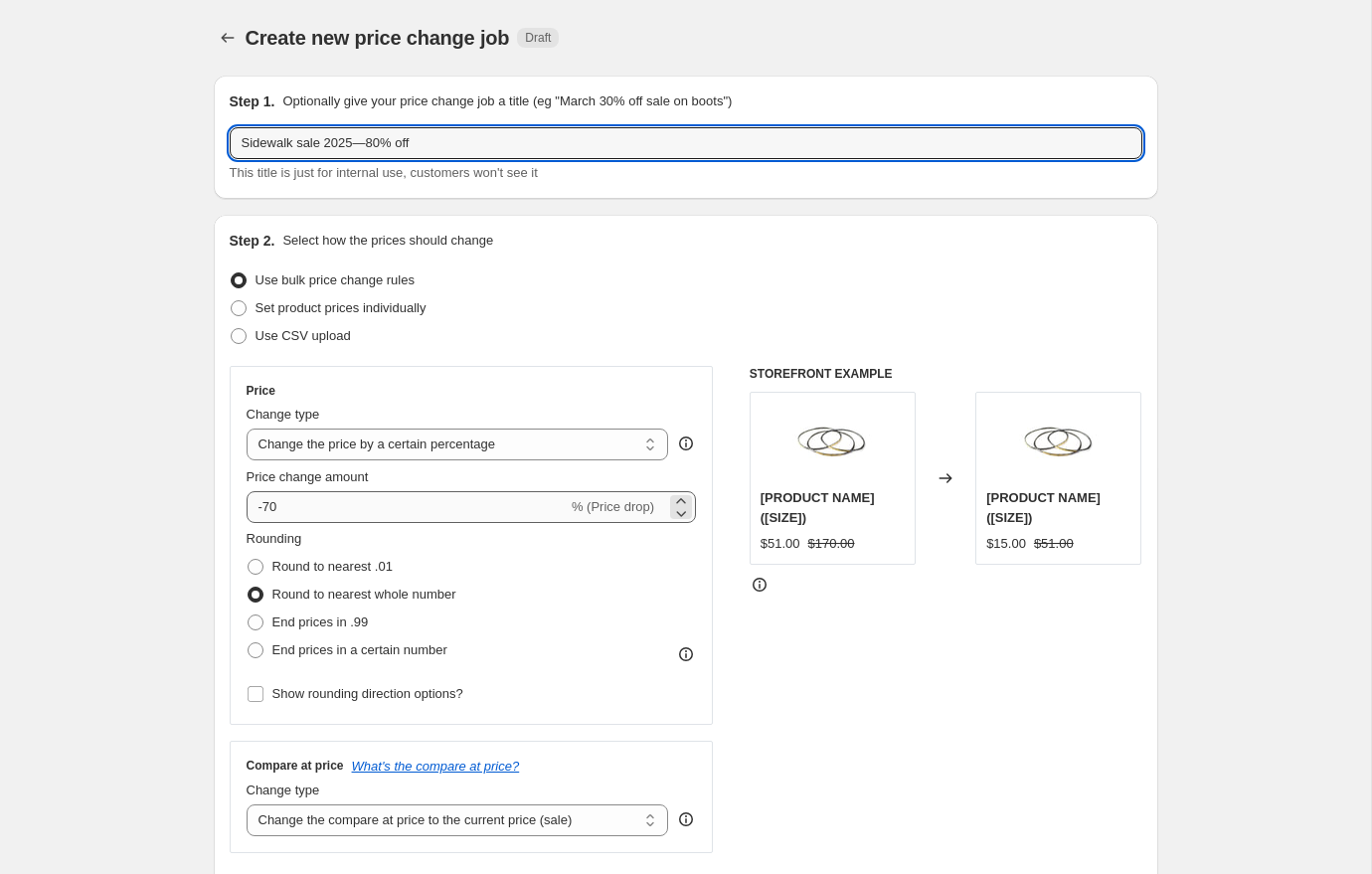 type on "Sidewalk sale 2025—80% off" 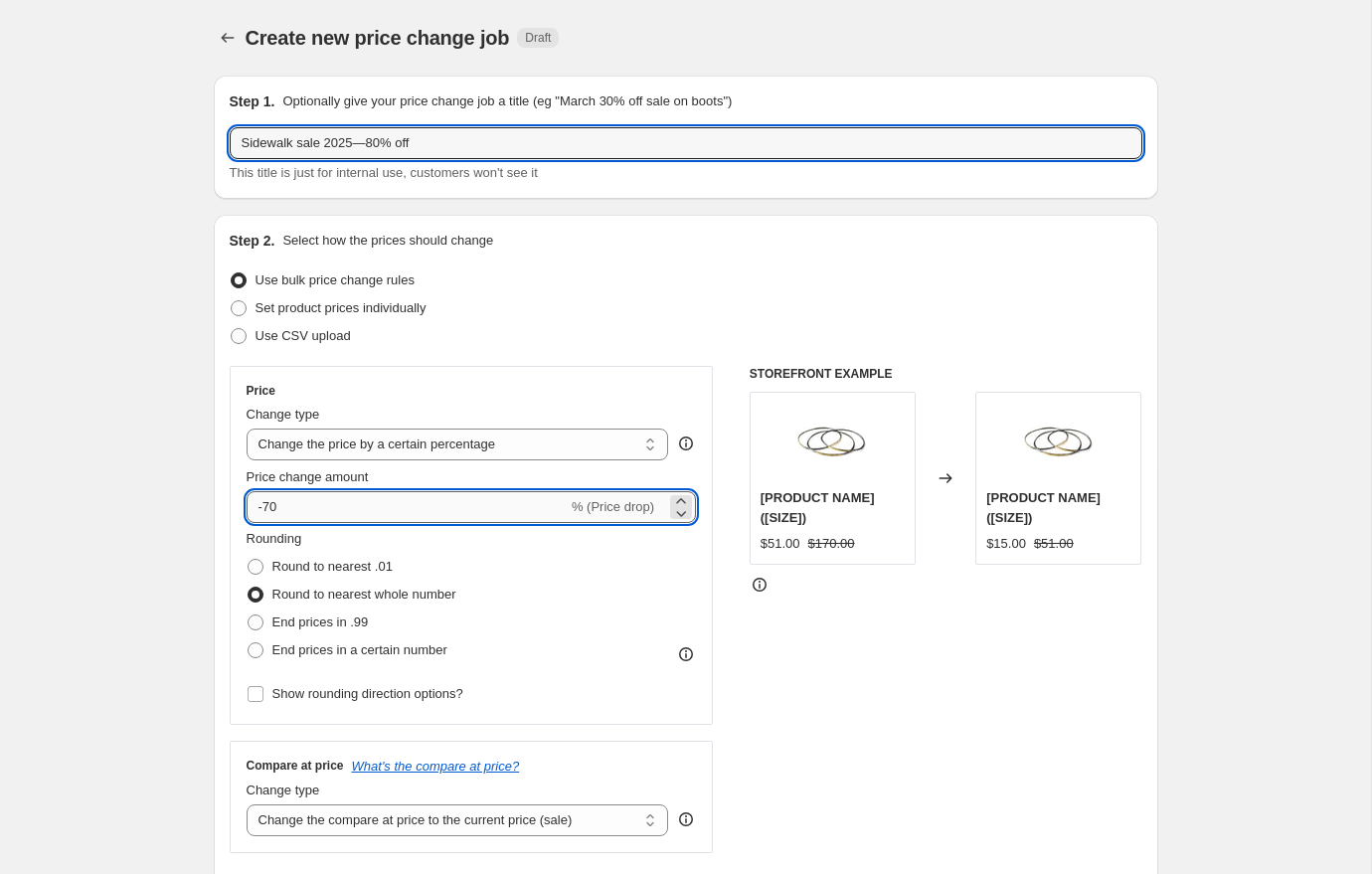 click on "-70" at bounding box center [407, 507] 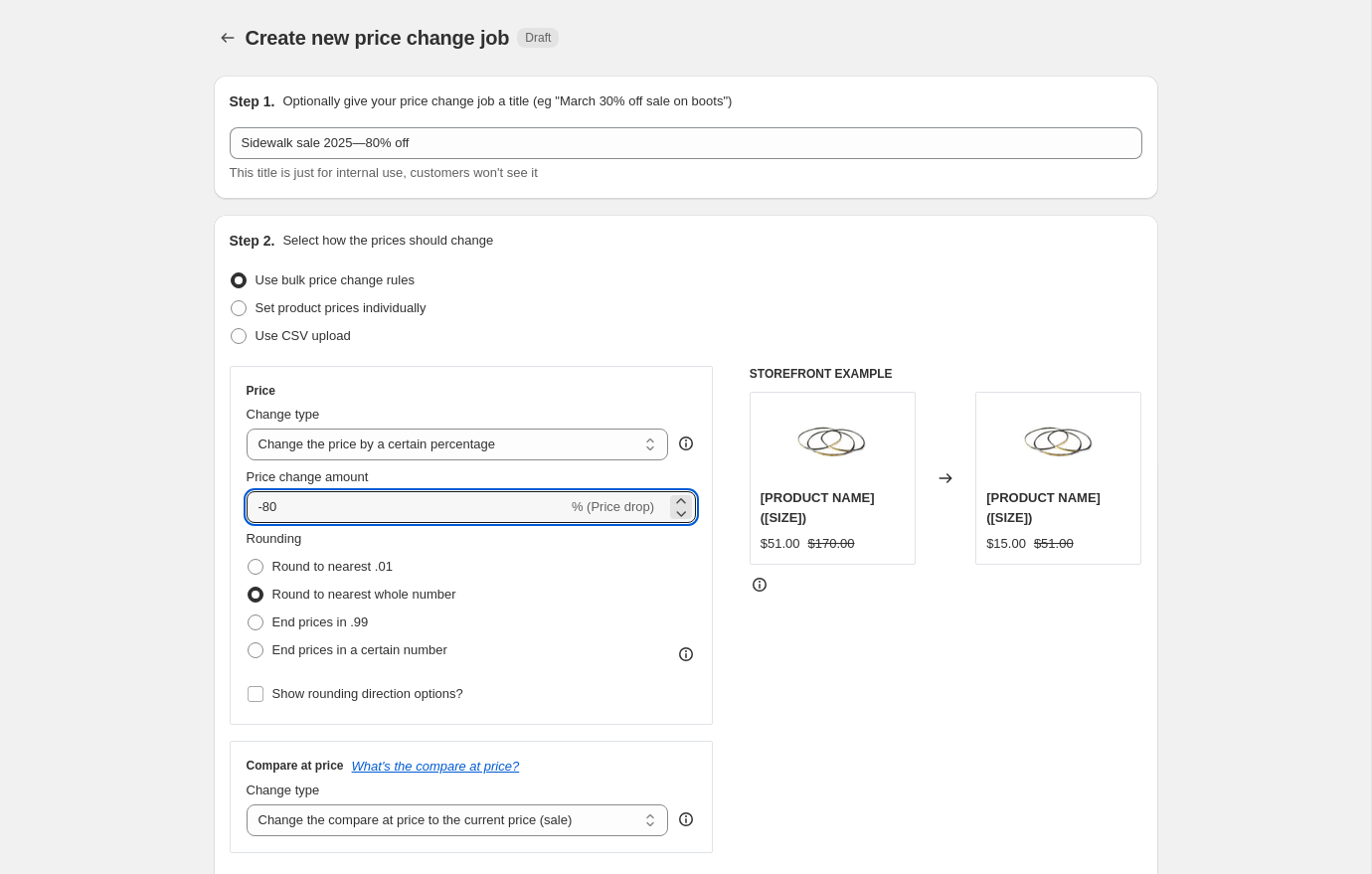 type on "-80" 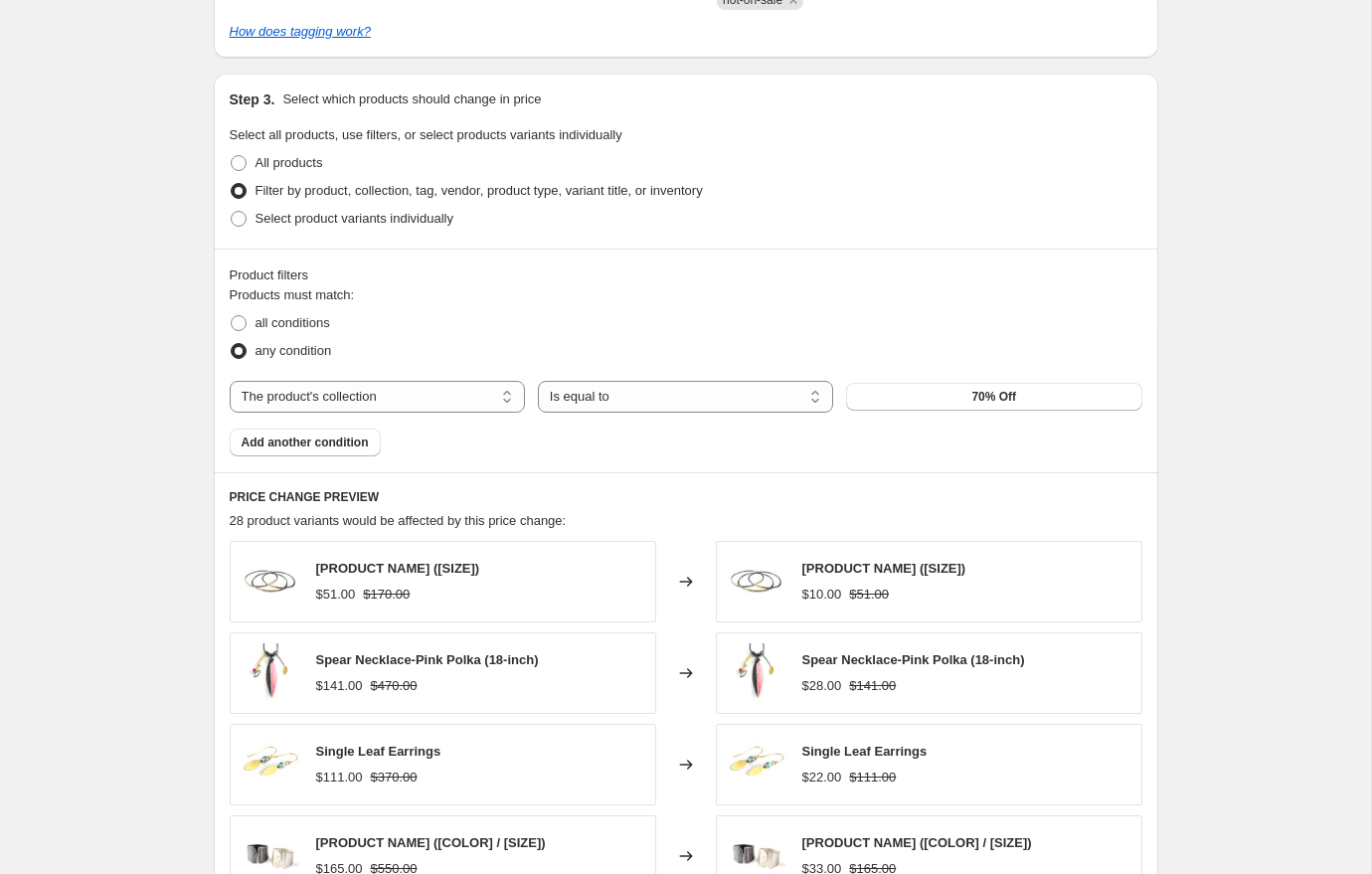 scroll, scrollTop: 977, scrollLeft: 0, axis: vertical 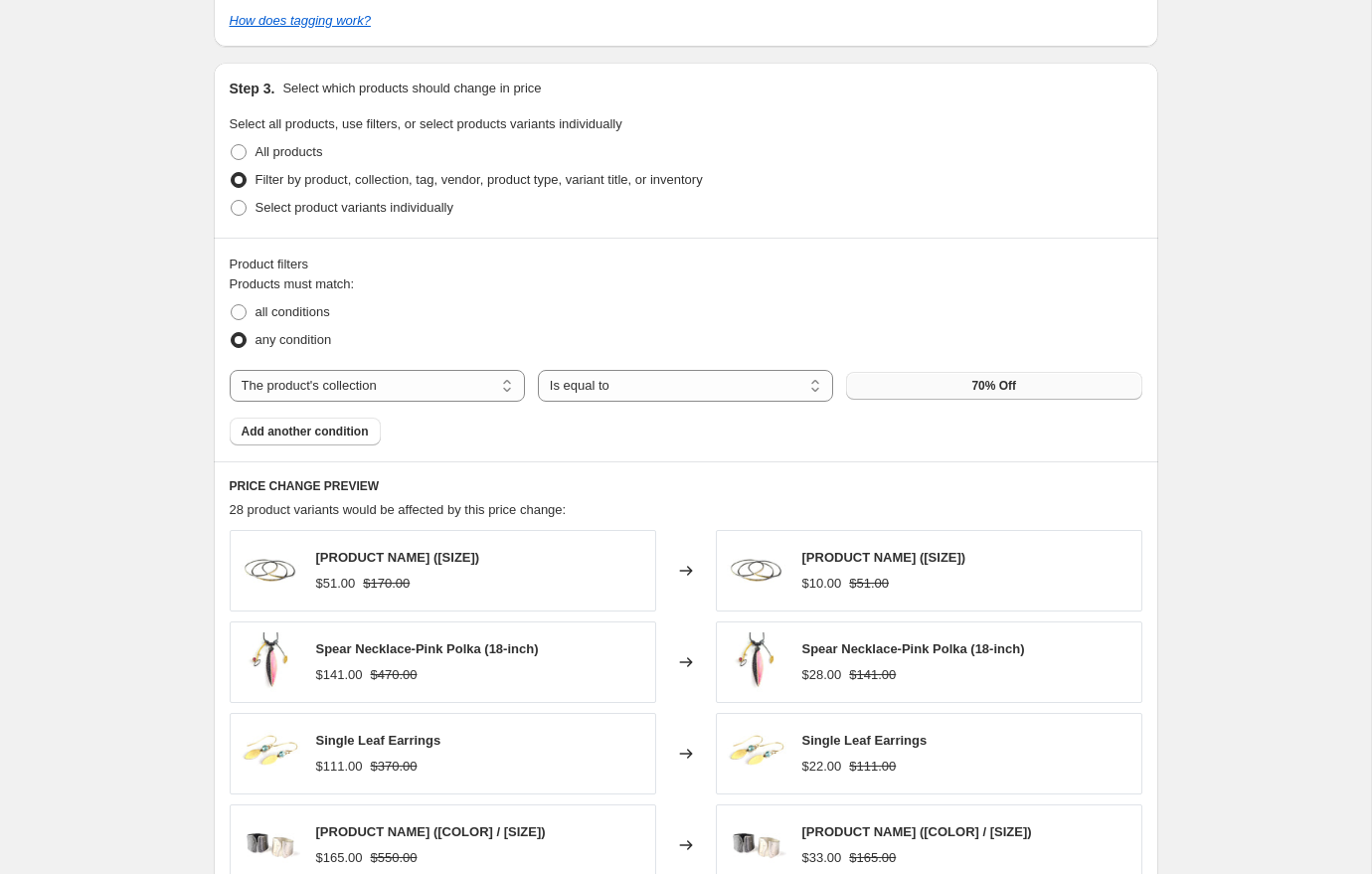 click on "70% Off" at bounding box center [993, 386] 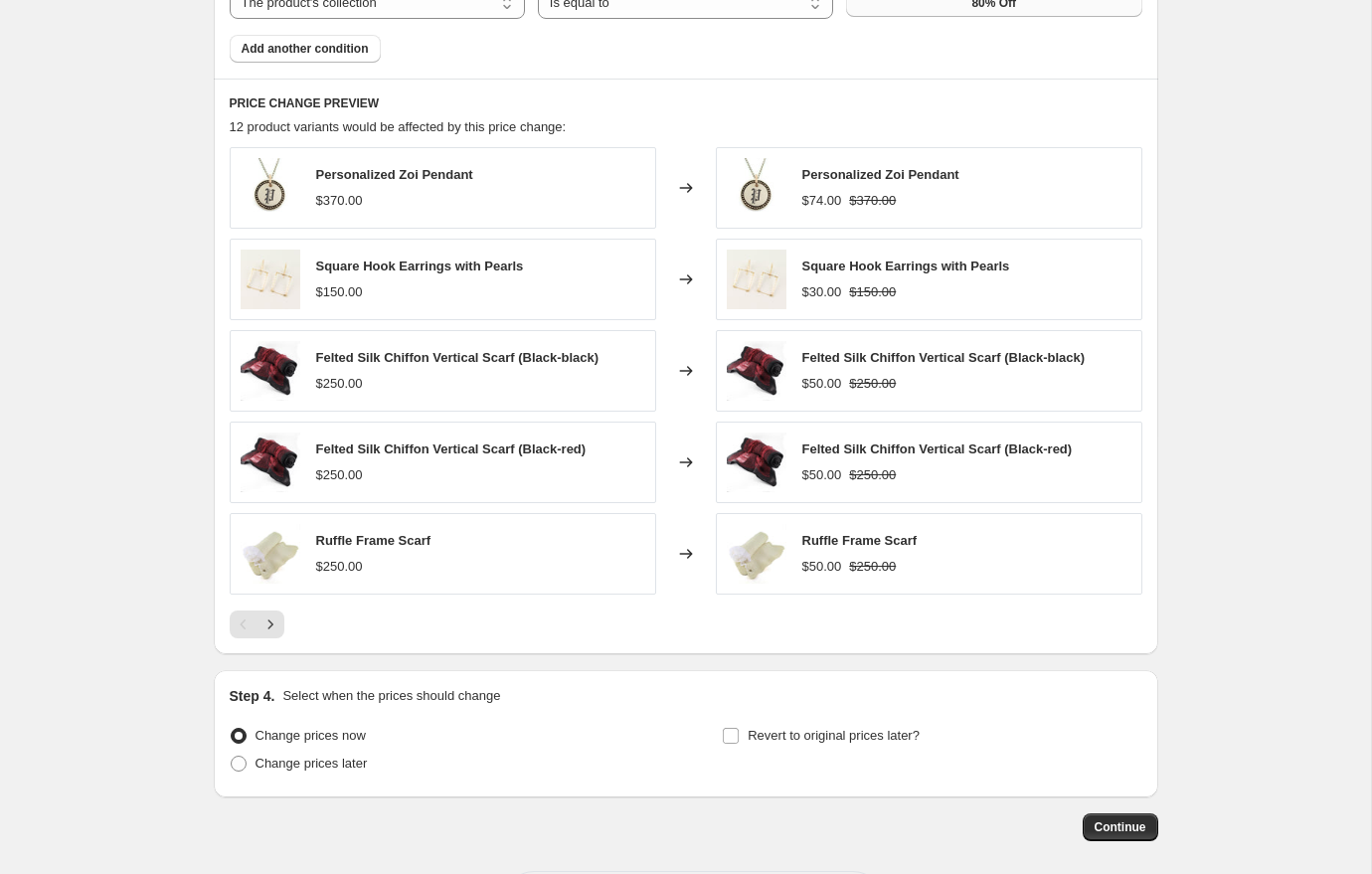 scroll, scrollTop: 1449, scrollLeft: 0, axis: vertical 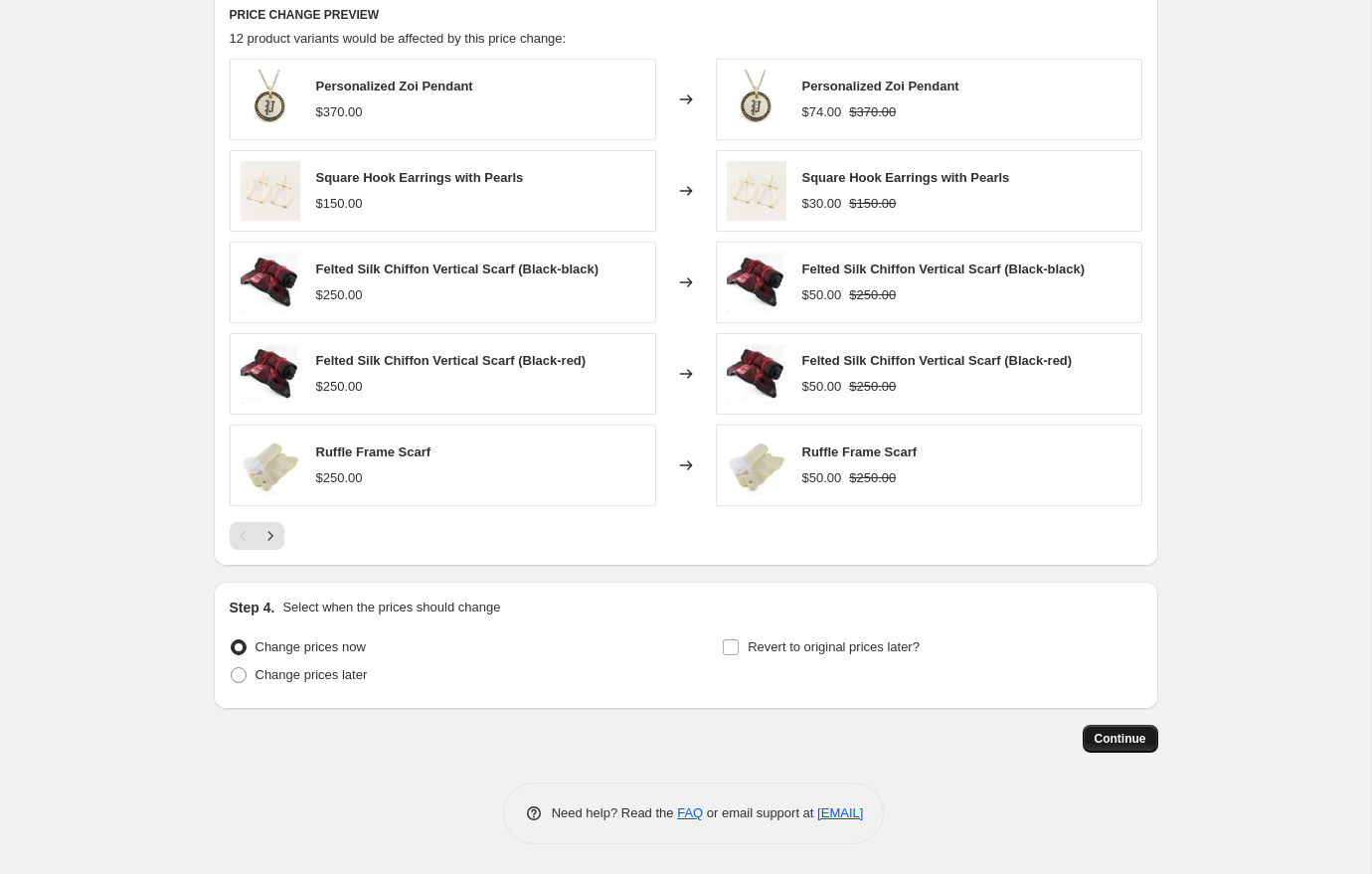 click on "Continue" at bounding box center (1120, 739) 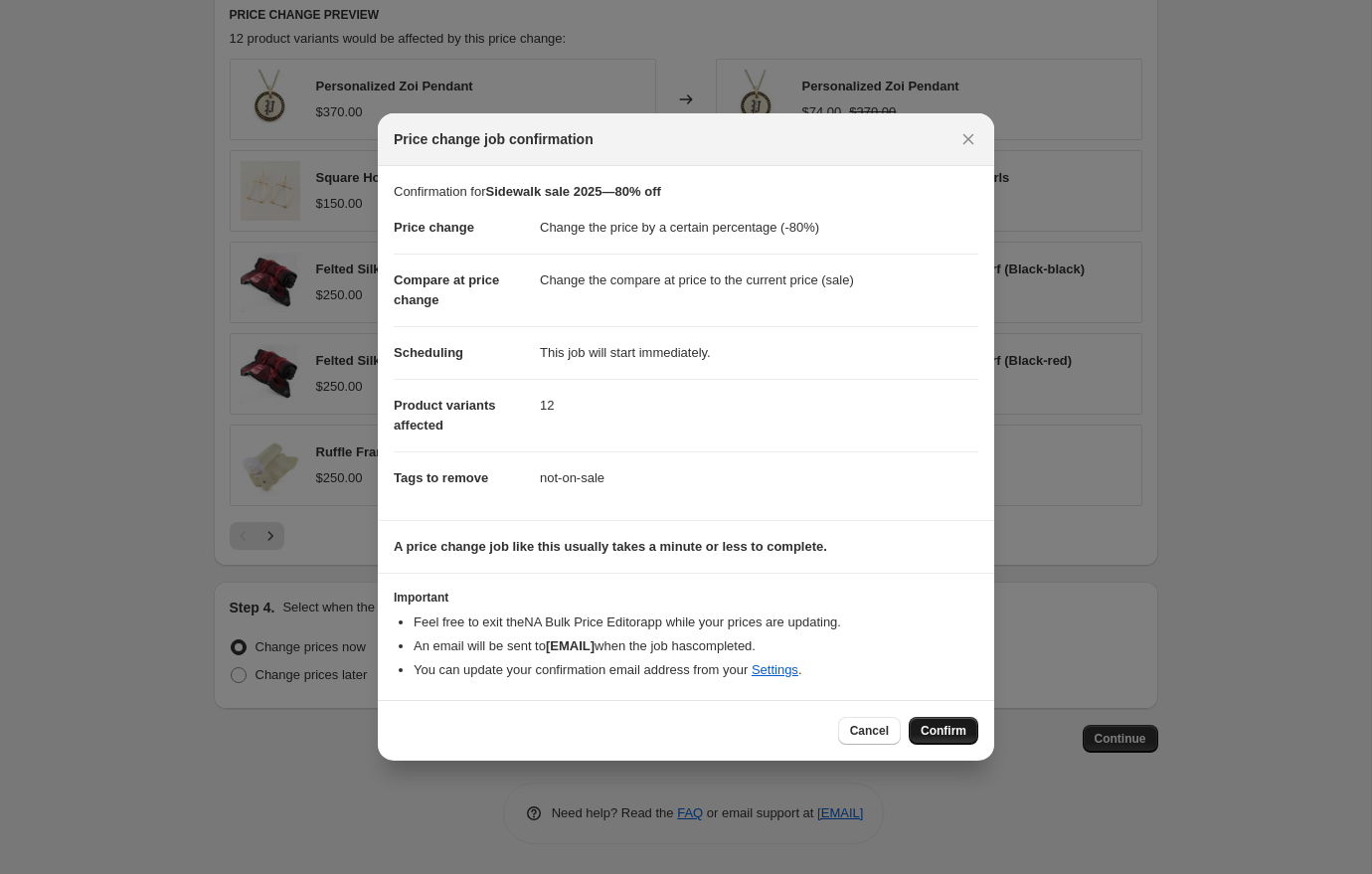 click on "Confirm" at bounding box center (943, 731) 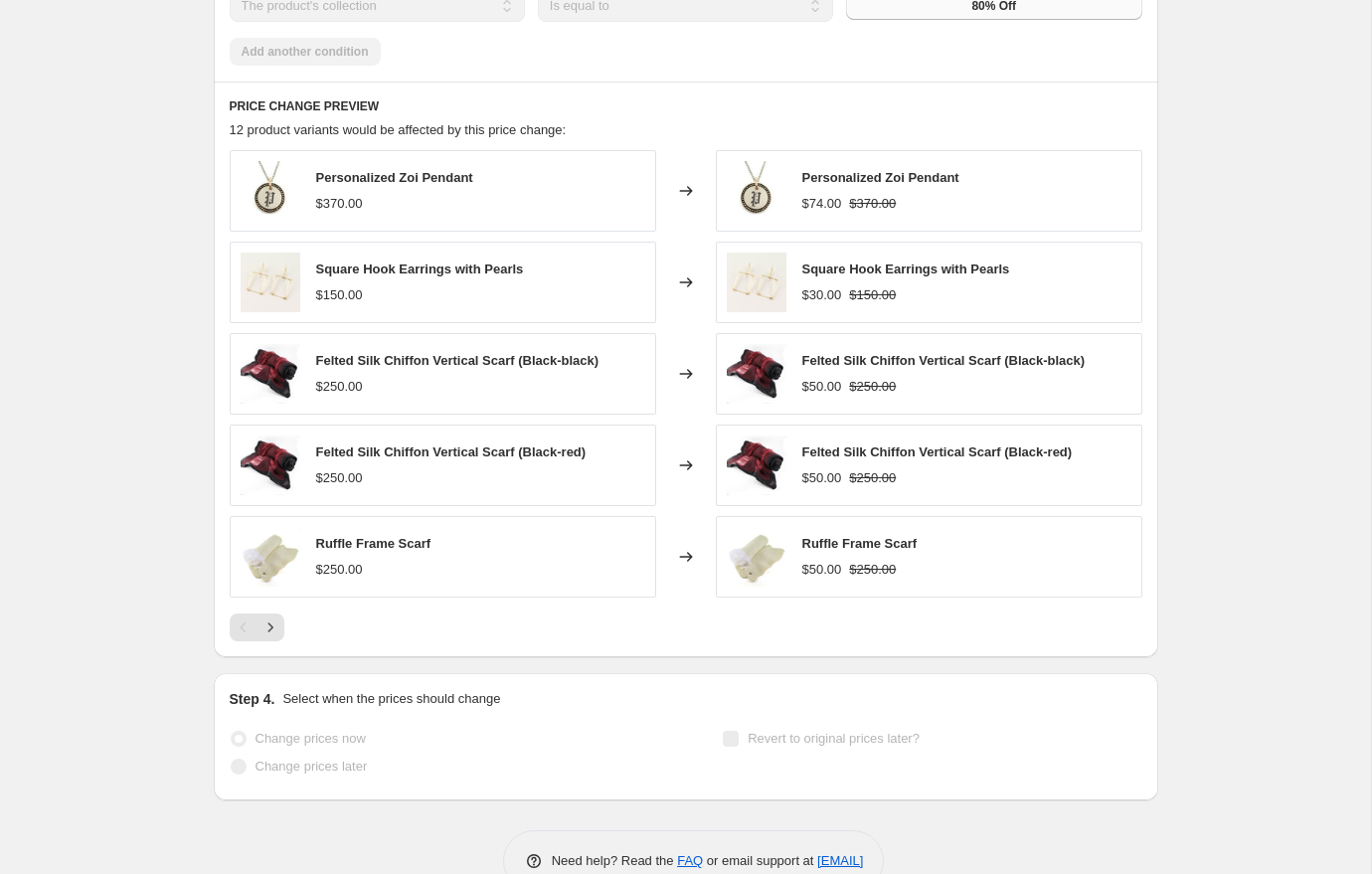 scroll, scrollTop: 0, scrollLeft: 0, axis: both 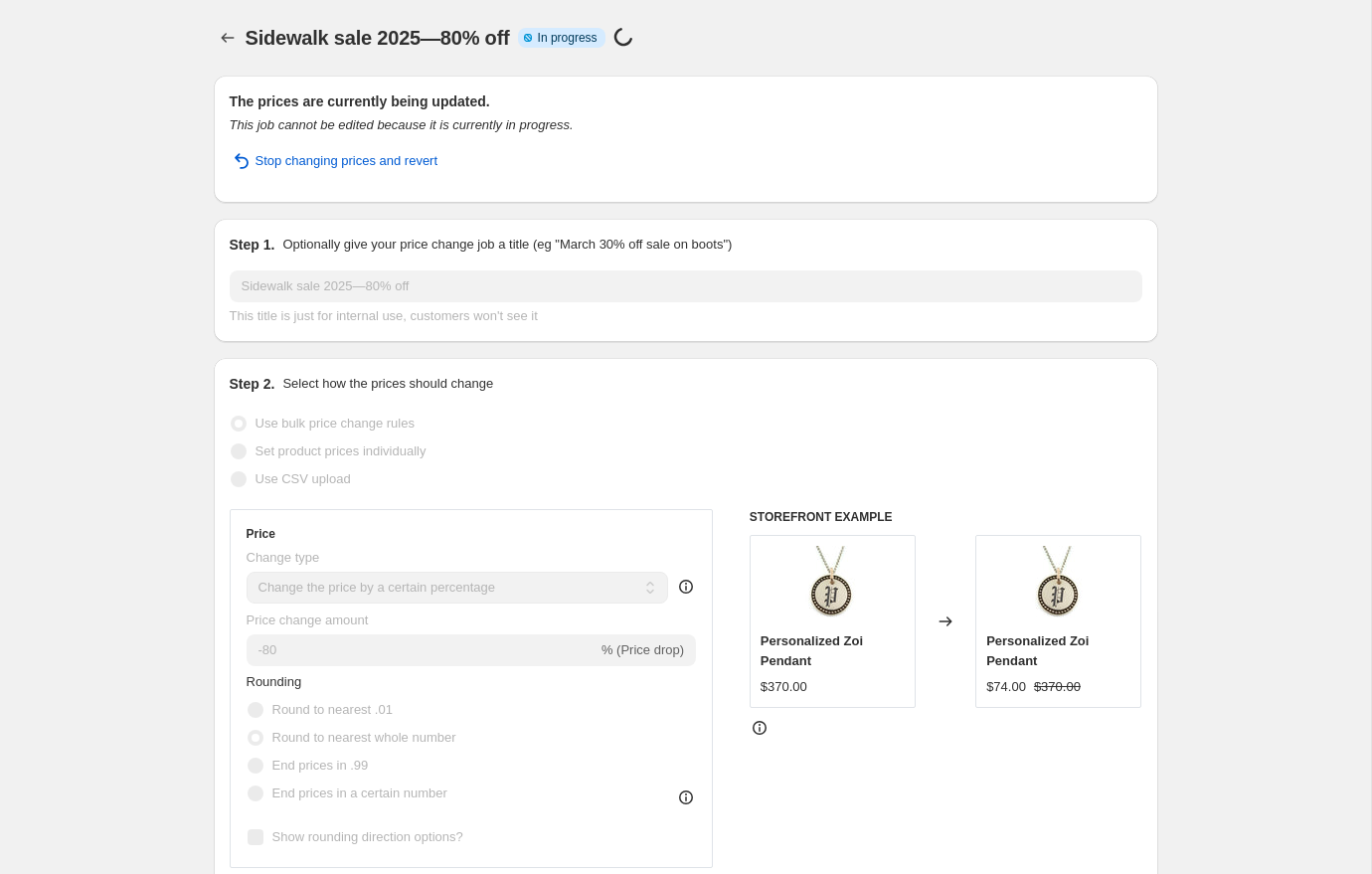 select on "percentage" 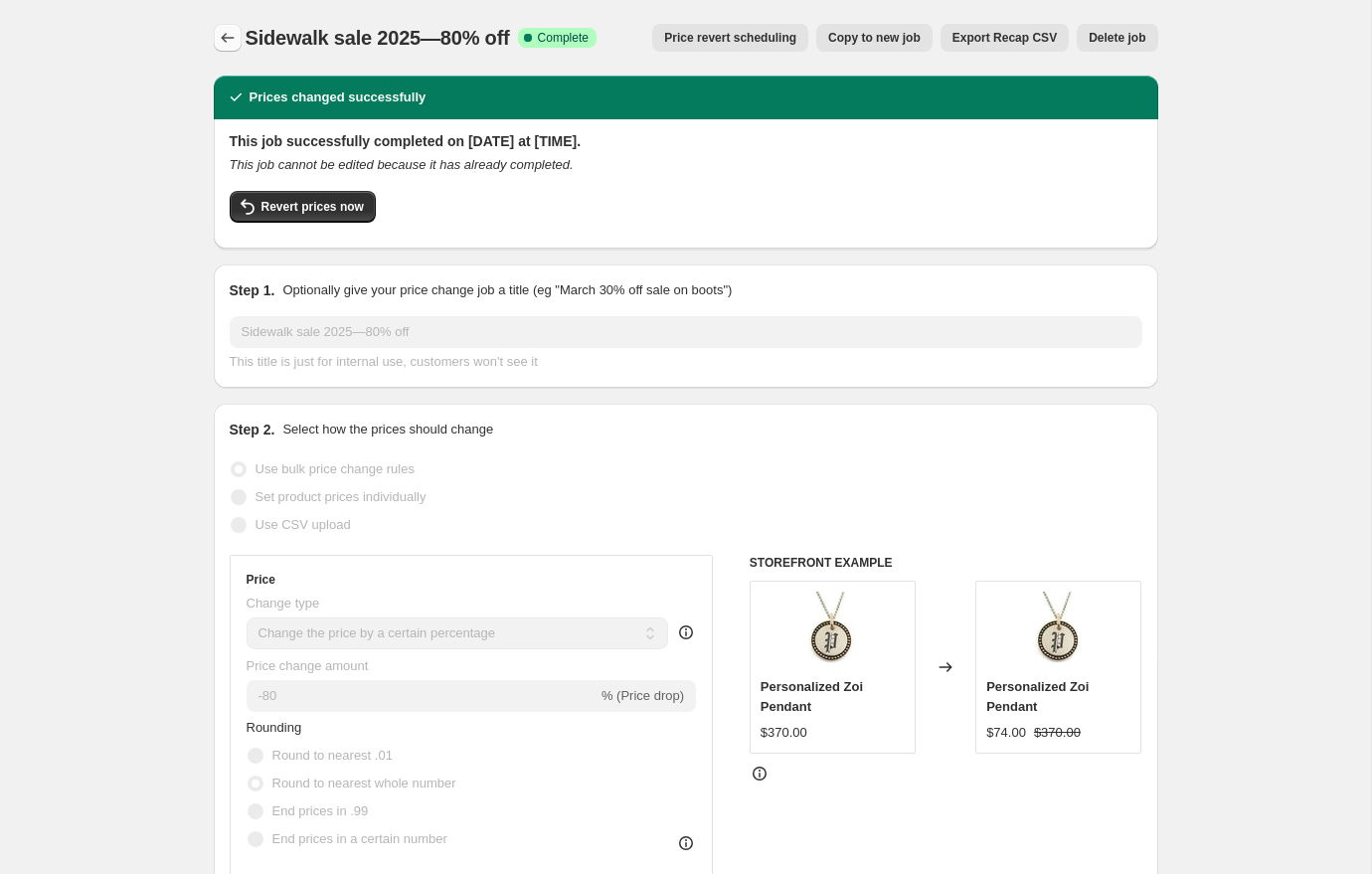 click 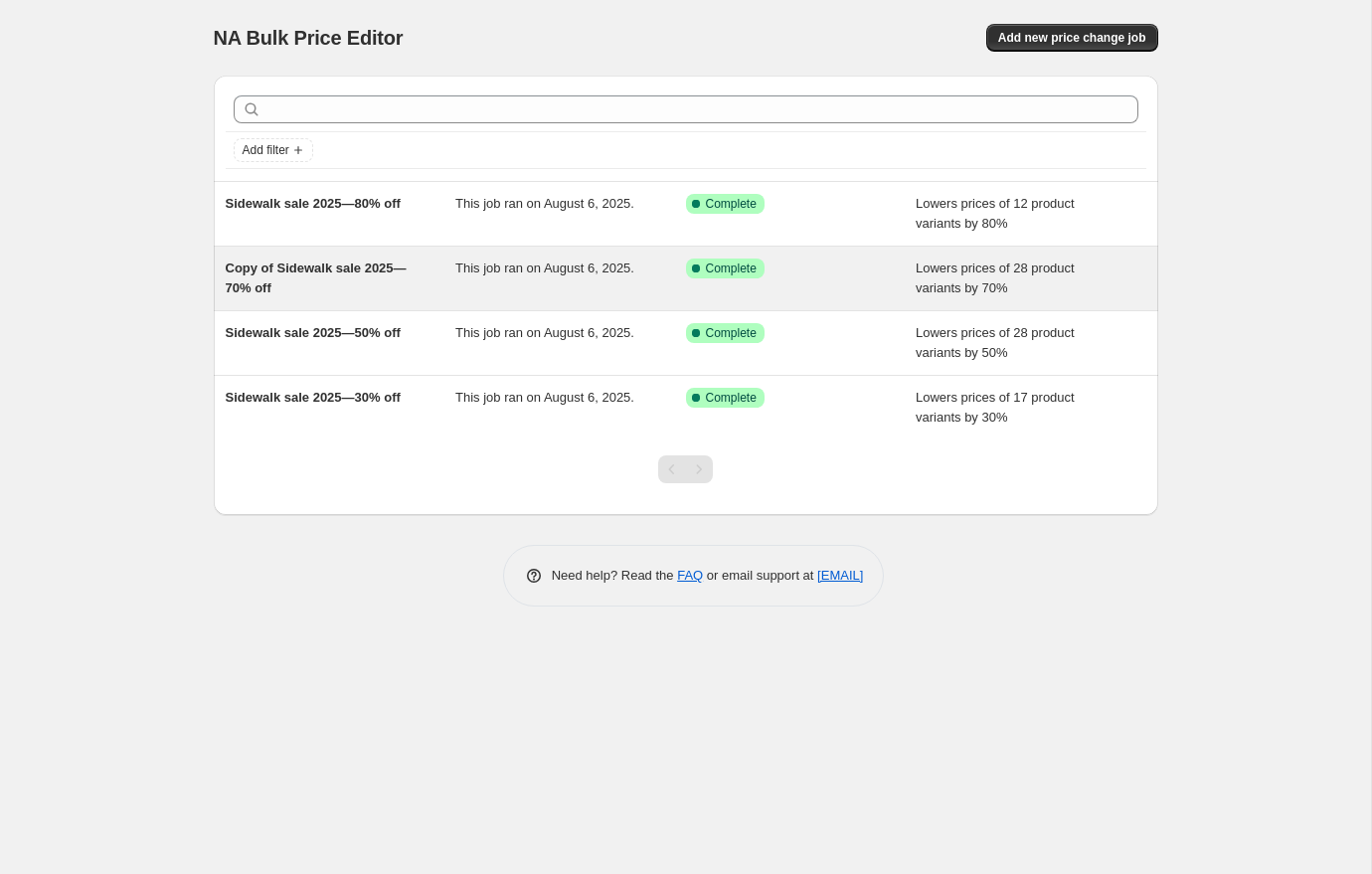click on "Copy of Sidewalk sale 2025—70% off" at bounding box center (341, 278) 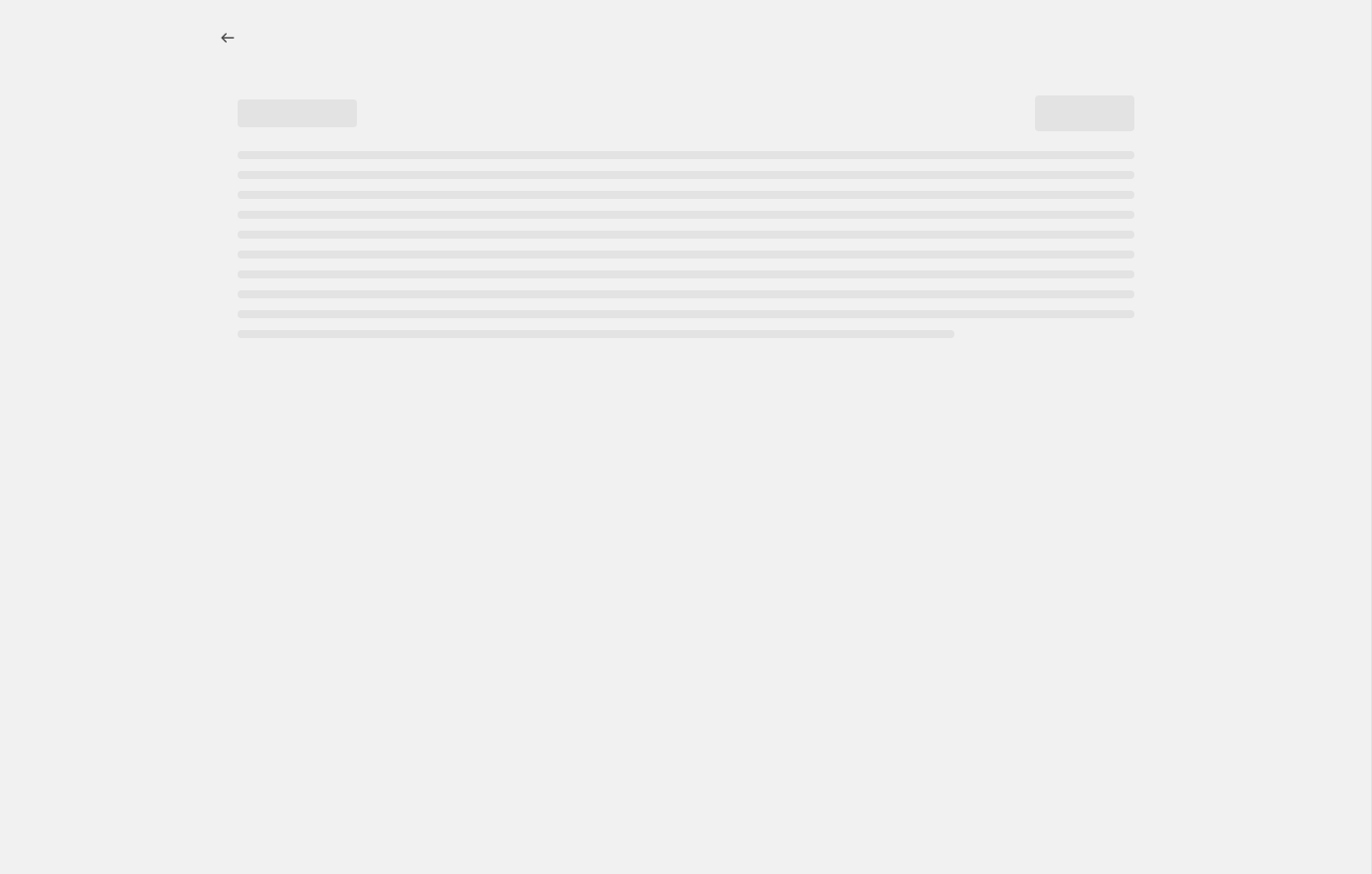 select on "percentage" 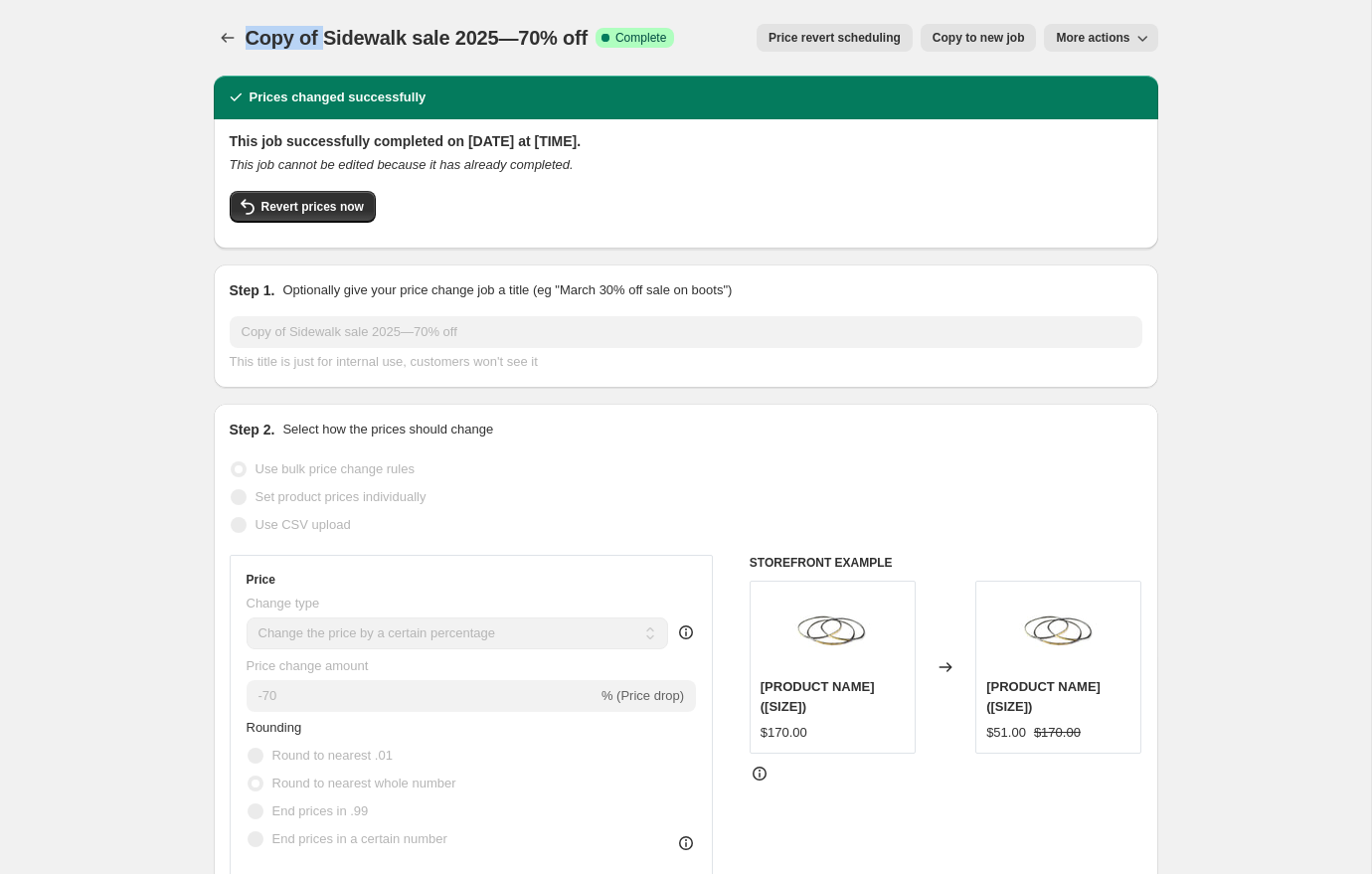 drag, startPoint x: 320, startPoint y: 44, endPoint x: 245, endPoint y: 41, distance: 75.05998 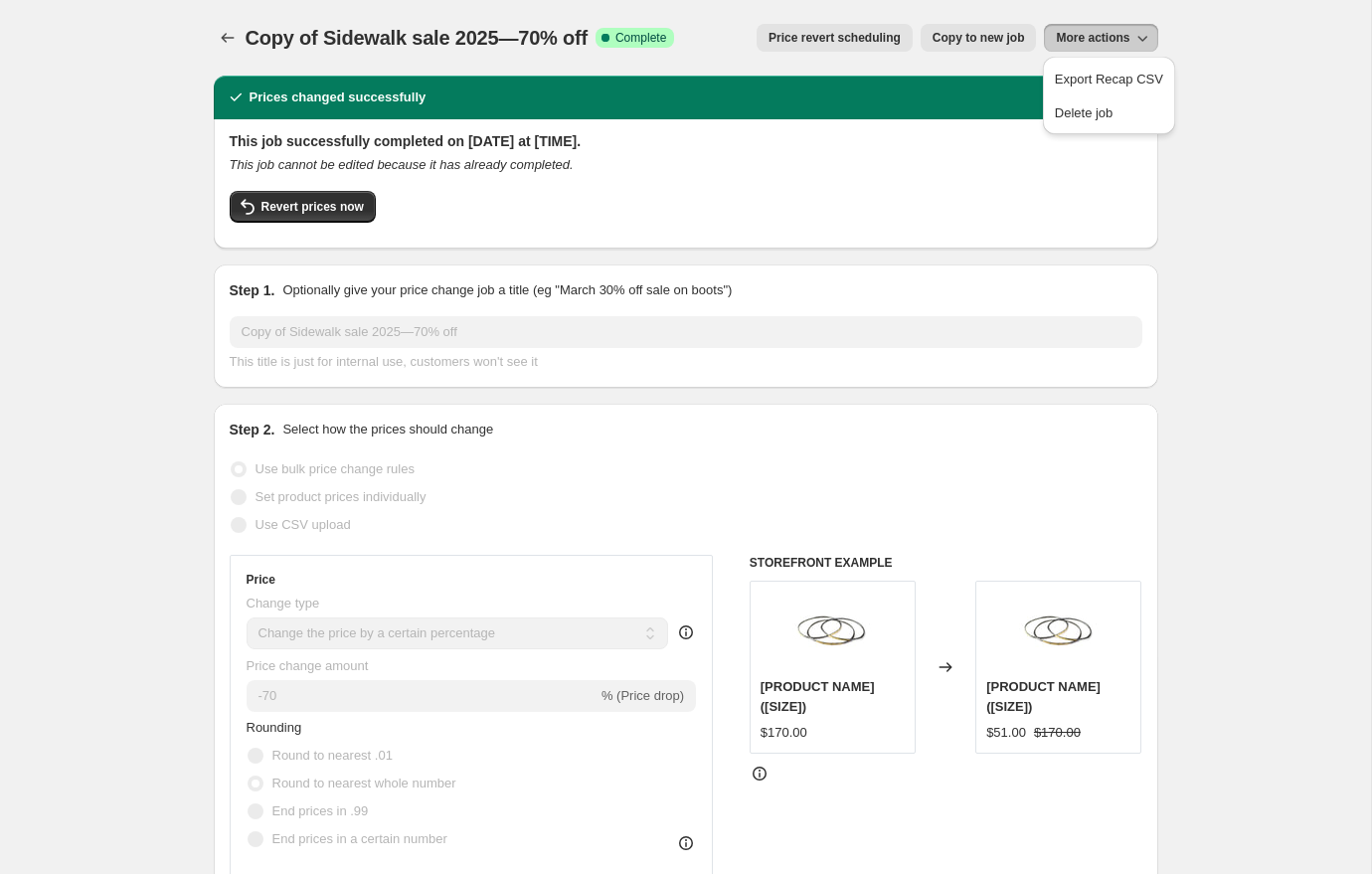 click on "Copy of Sidewalk sale 2025—70% off. This page is ready Copy of Sidewalk sale 2025—70% off Success Complete Complete Price revert scheduling Copy to new job Export Recap CSV Delete job More actions Price revert scheduling Copy to new job More actions Prices changed successfully This job successfully completed on [DATE] at [TIME]. This job cannot be edited because it has already completed. Revert prices now Step 1. Optionally give your price change job a title (eg "March 30% off sale on boots") Copy of Sidewalk sale 2025—70% off This title is just for internal use, customers won't see it Step 2. Select how the prices should change Use bulk price change rules Set product prices individually Use CSV upload Price Change type Change the price to a certain amount Change the price by a certain amount Change the price by a certain percentage Change the price to the current compare at price (price before sale) Change the price by a certain amount relative to the compare at price Don't change the price" at bounding box center [685, 1234] 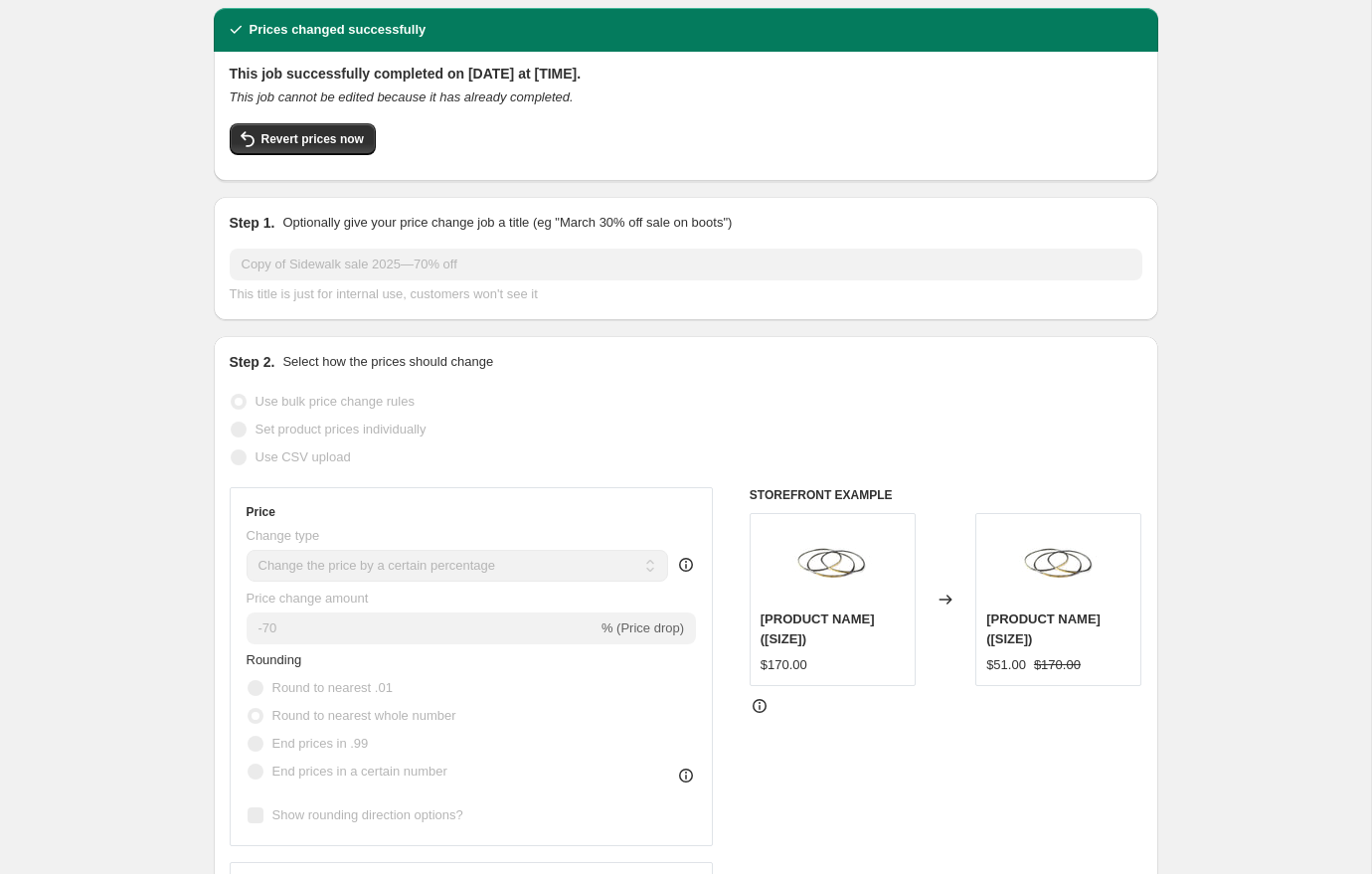 scroll, scrollTop: 0, scrollLeft: 0, axis: both 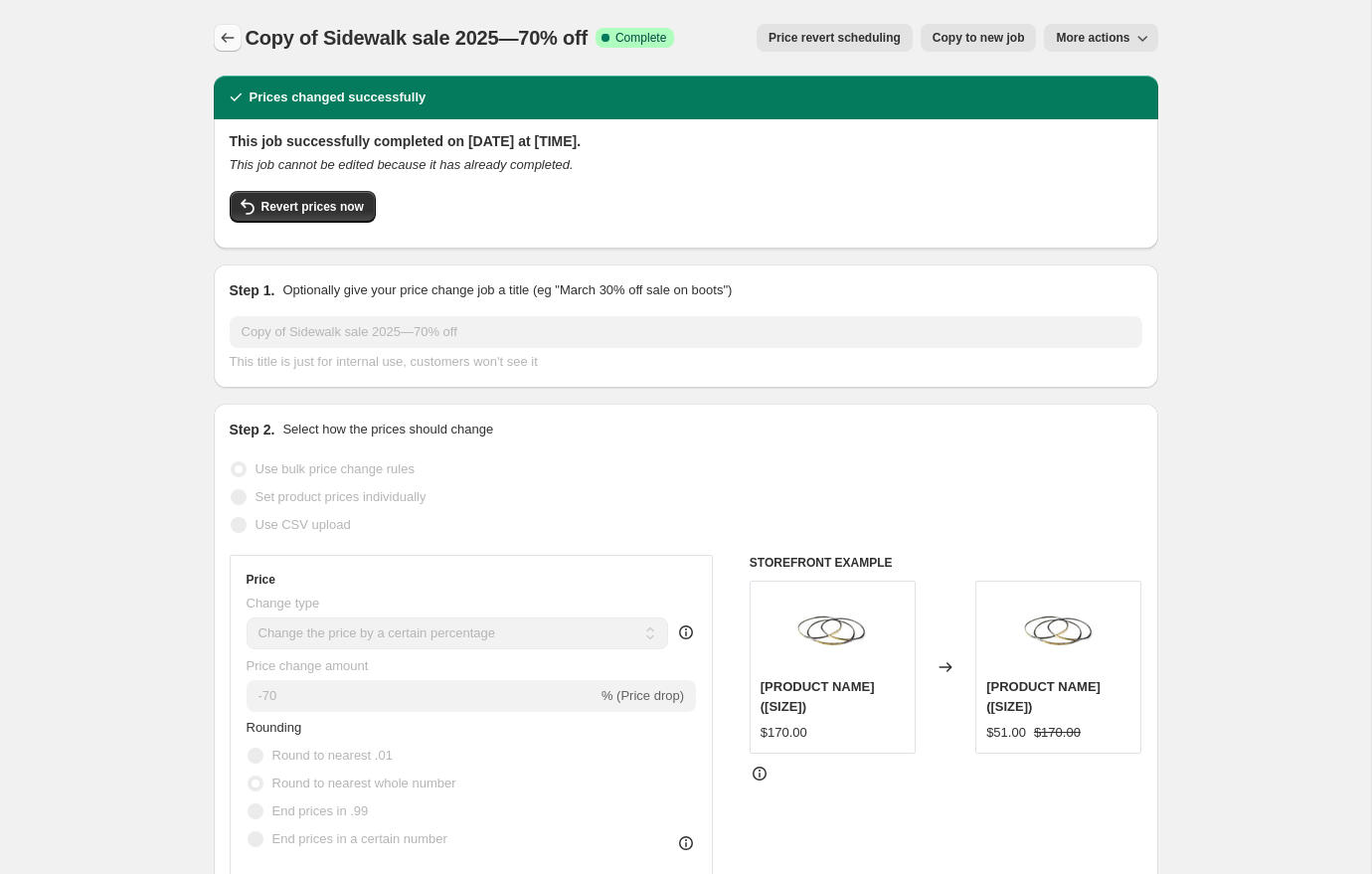 click 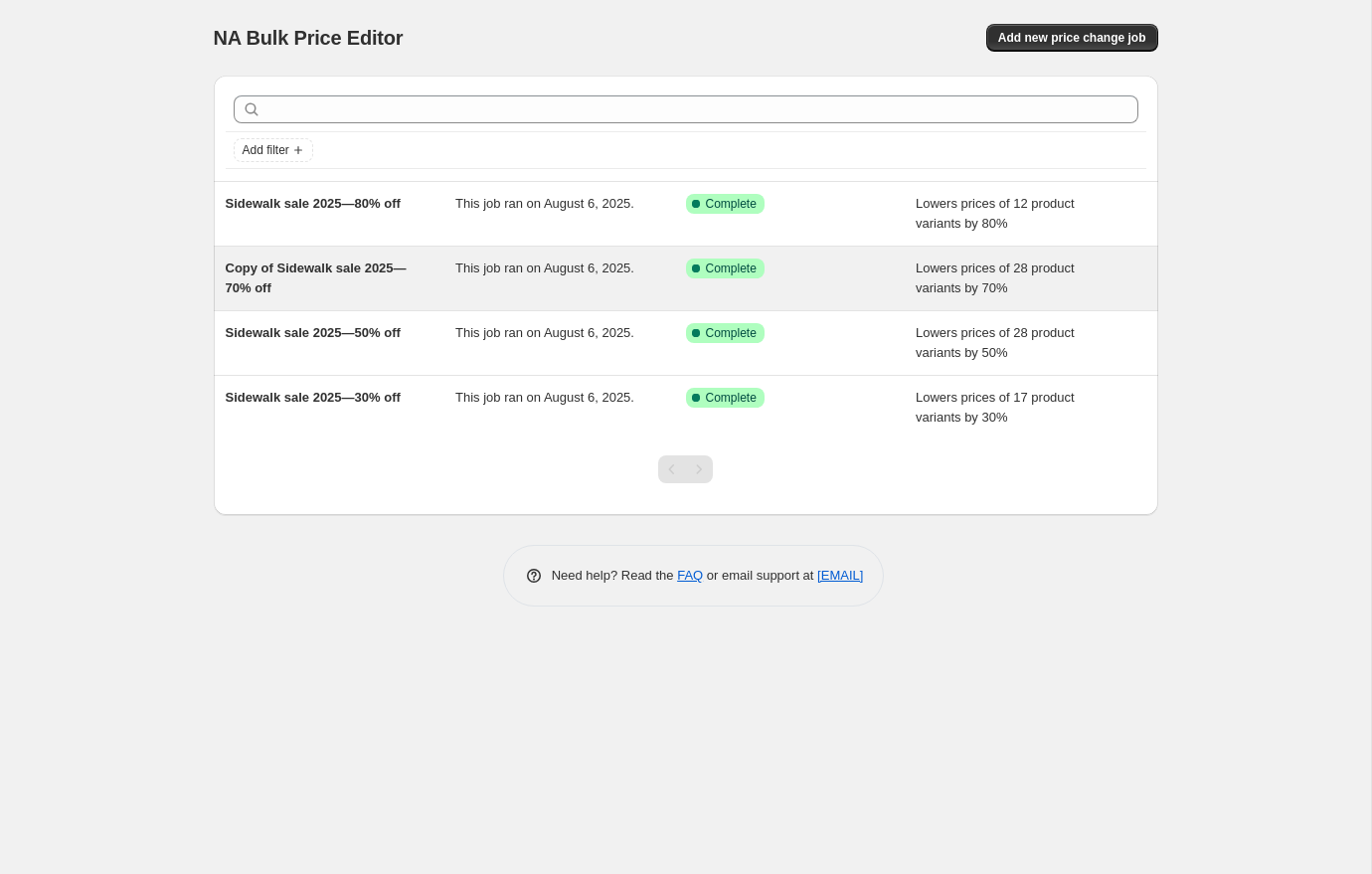 click on "Copy of Sidewalk sale 2025—70% off" at bounding box center (316, 277) 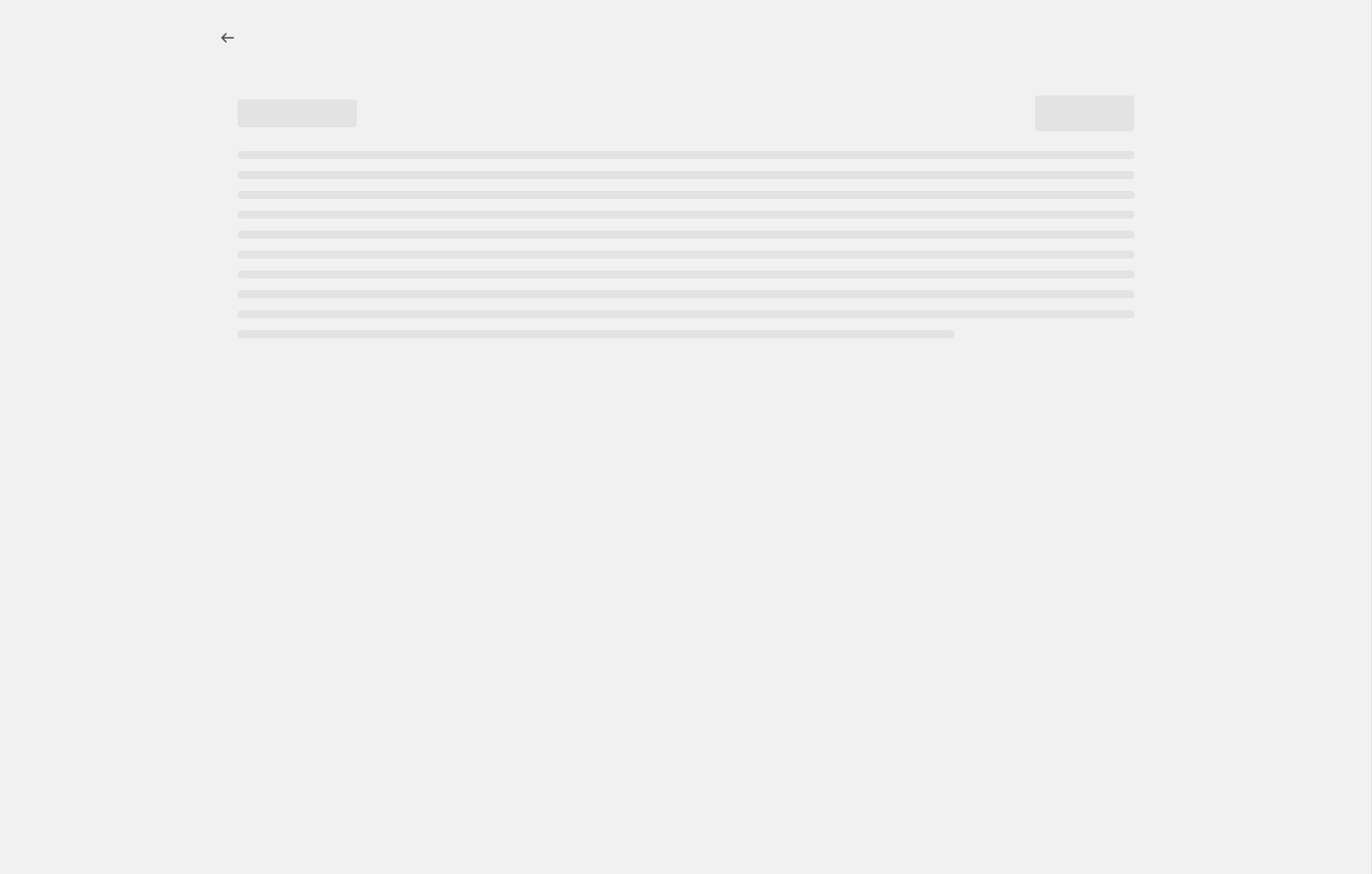 select on "percentage" 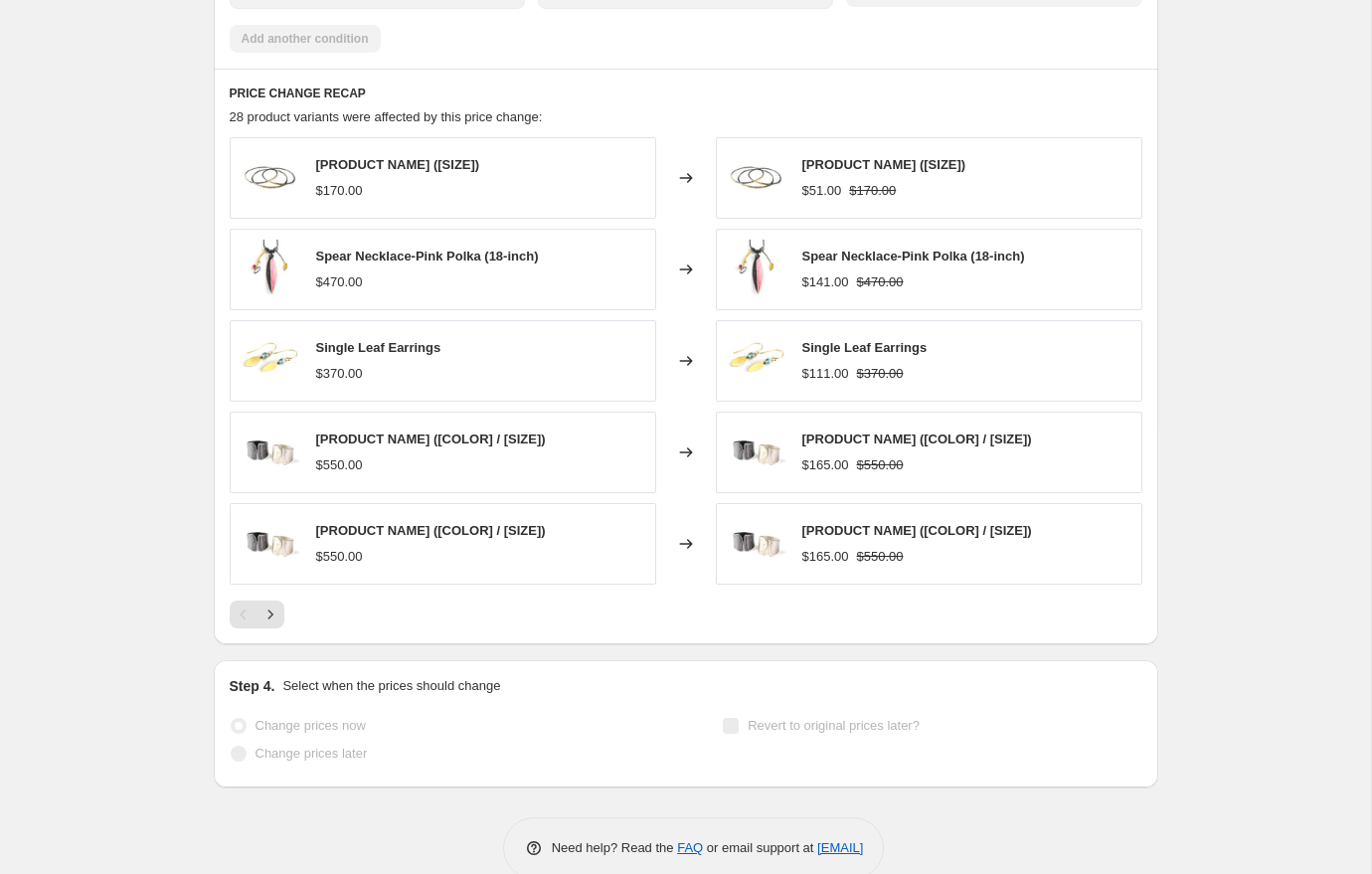 scroll, scrollTop: 1594, scrollLeft: 0, axis: vertical 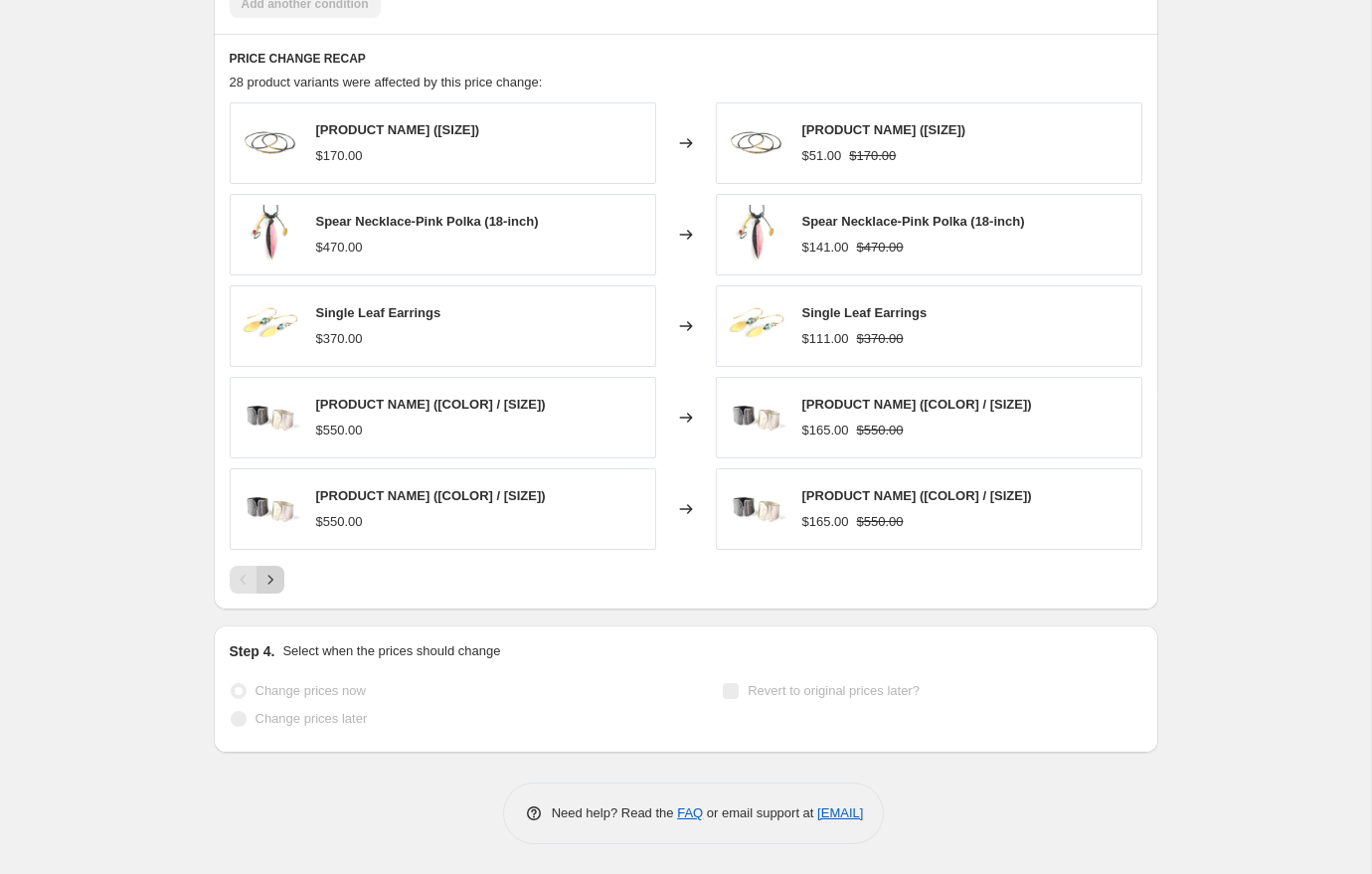 click 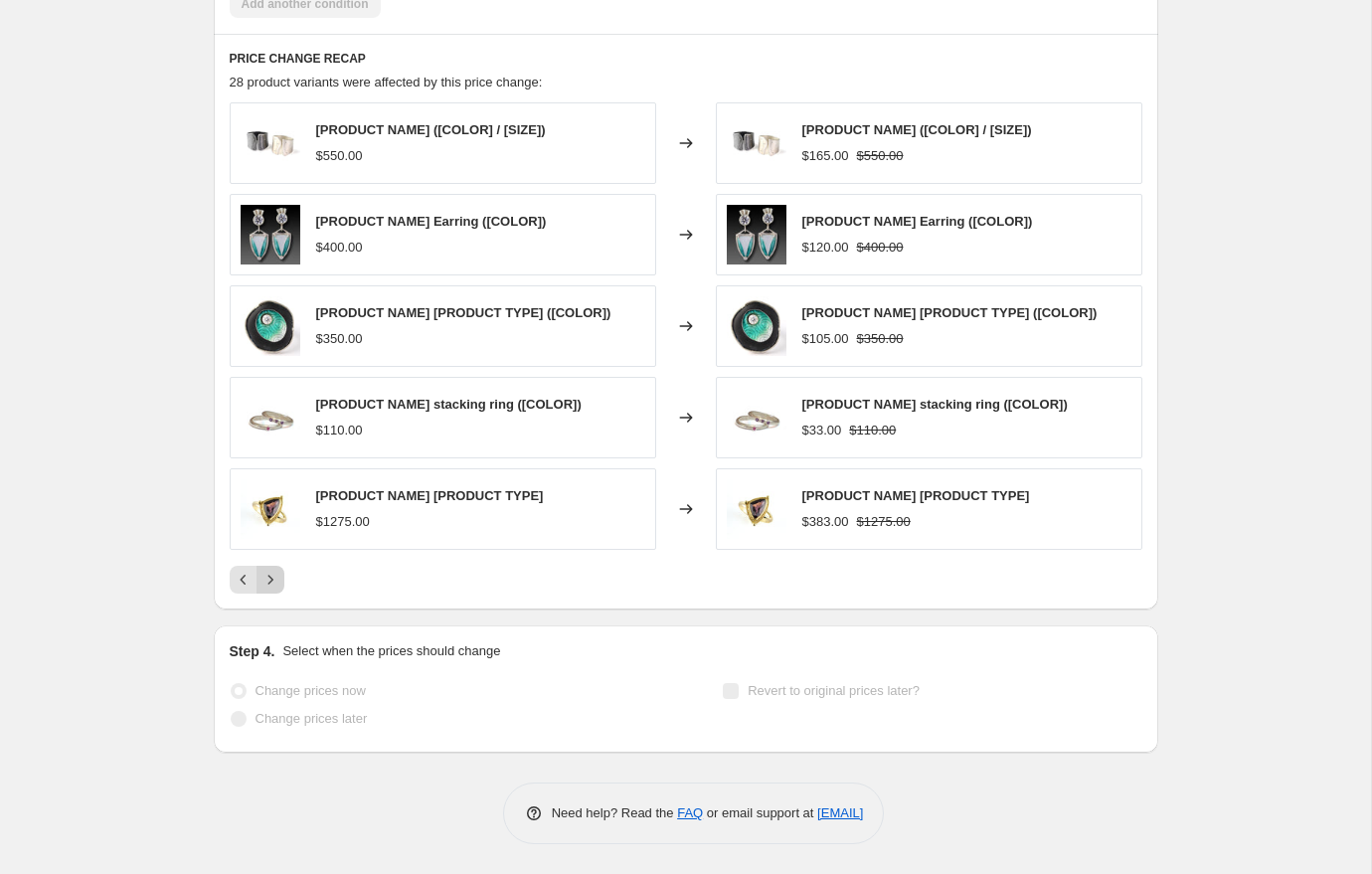 click 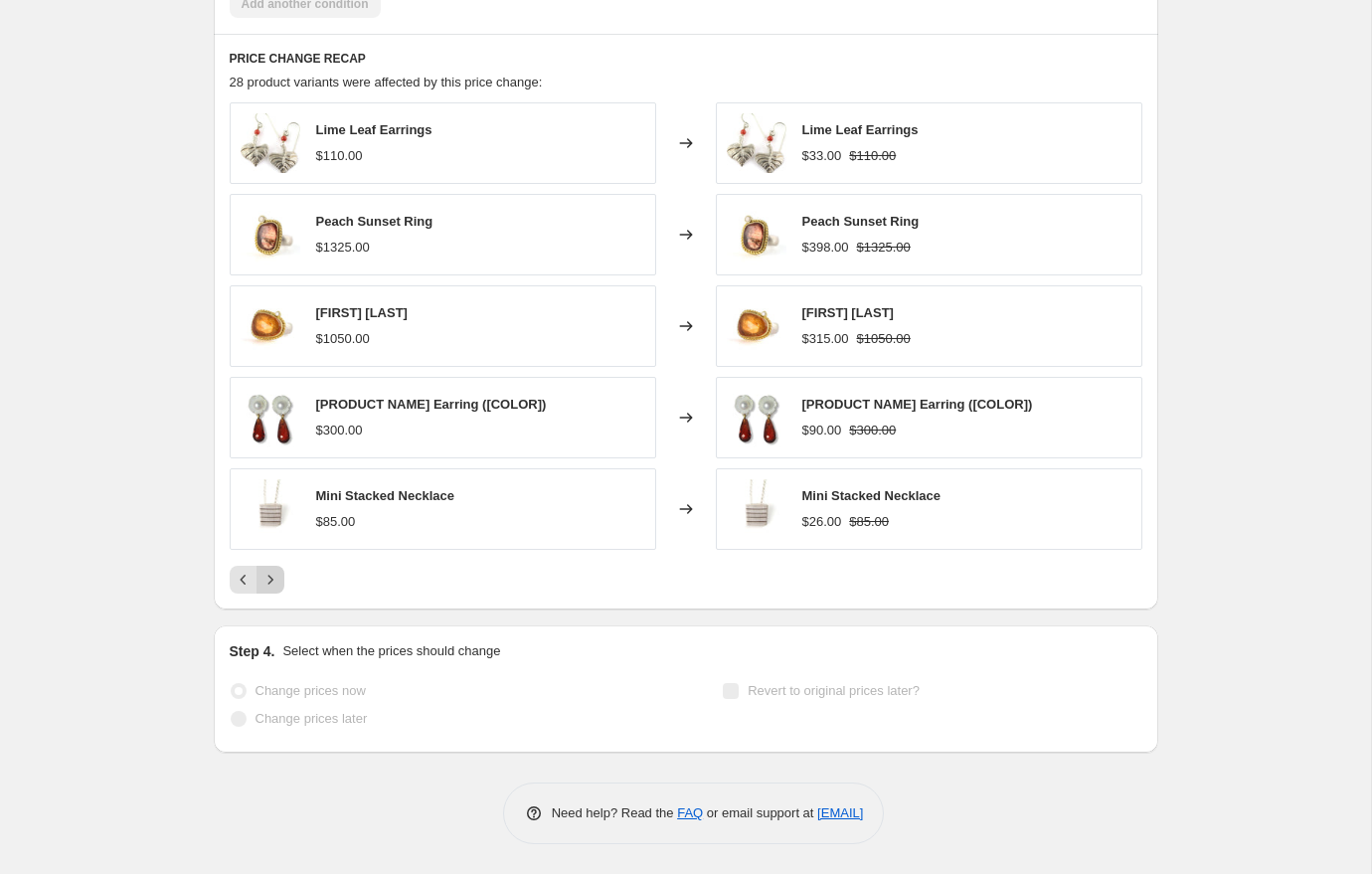 click 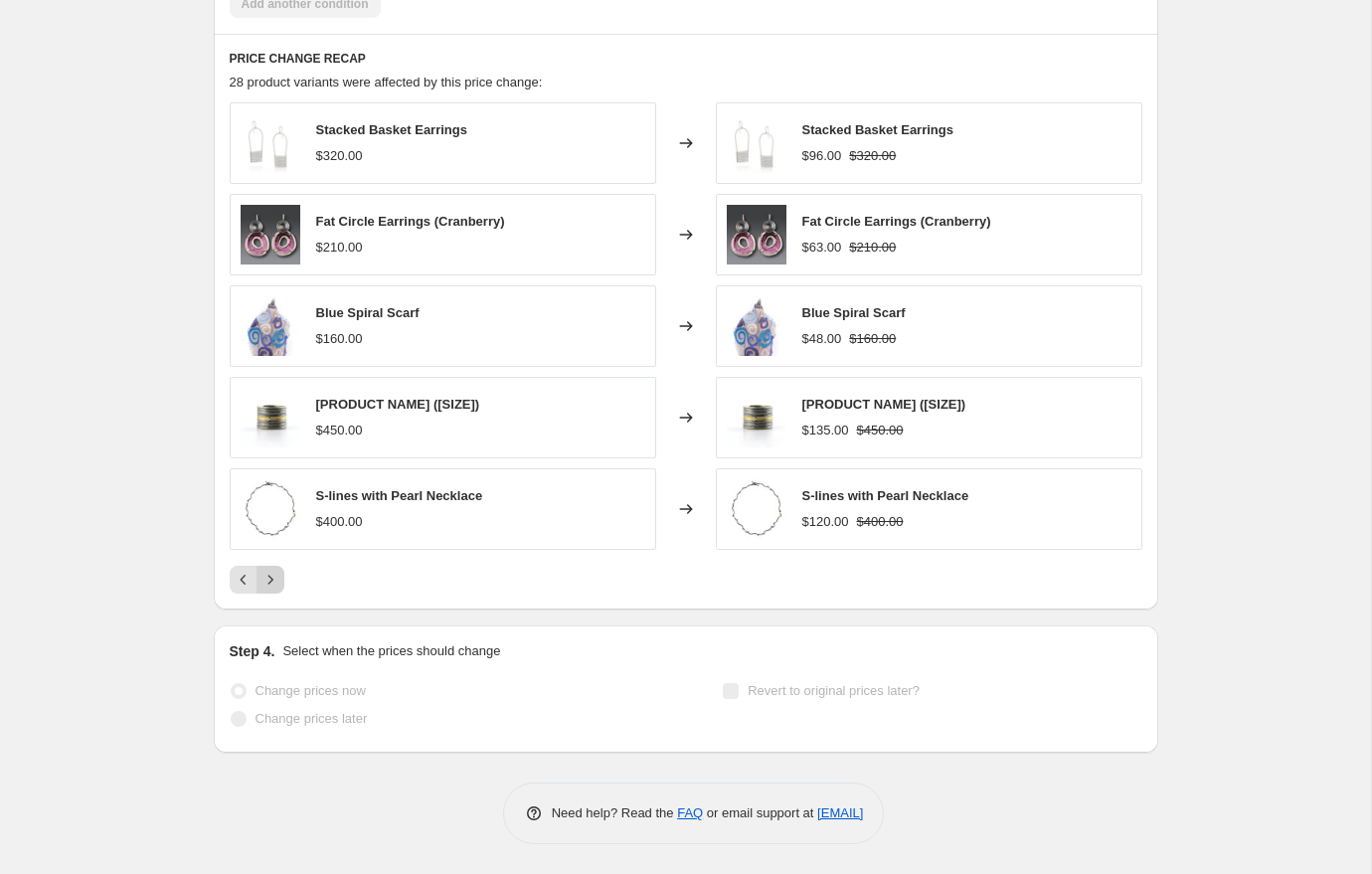 click 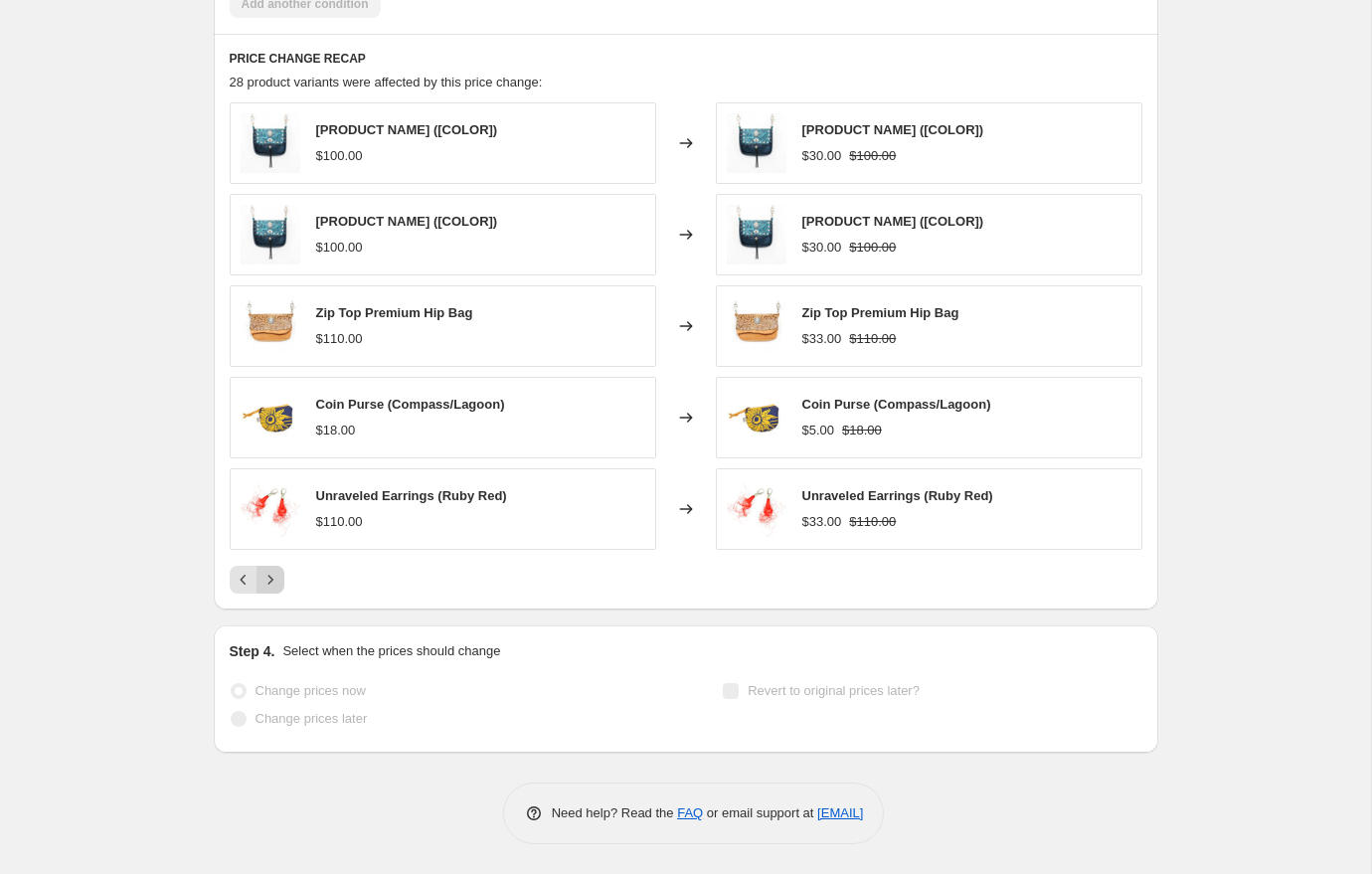 click 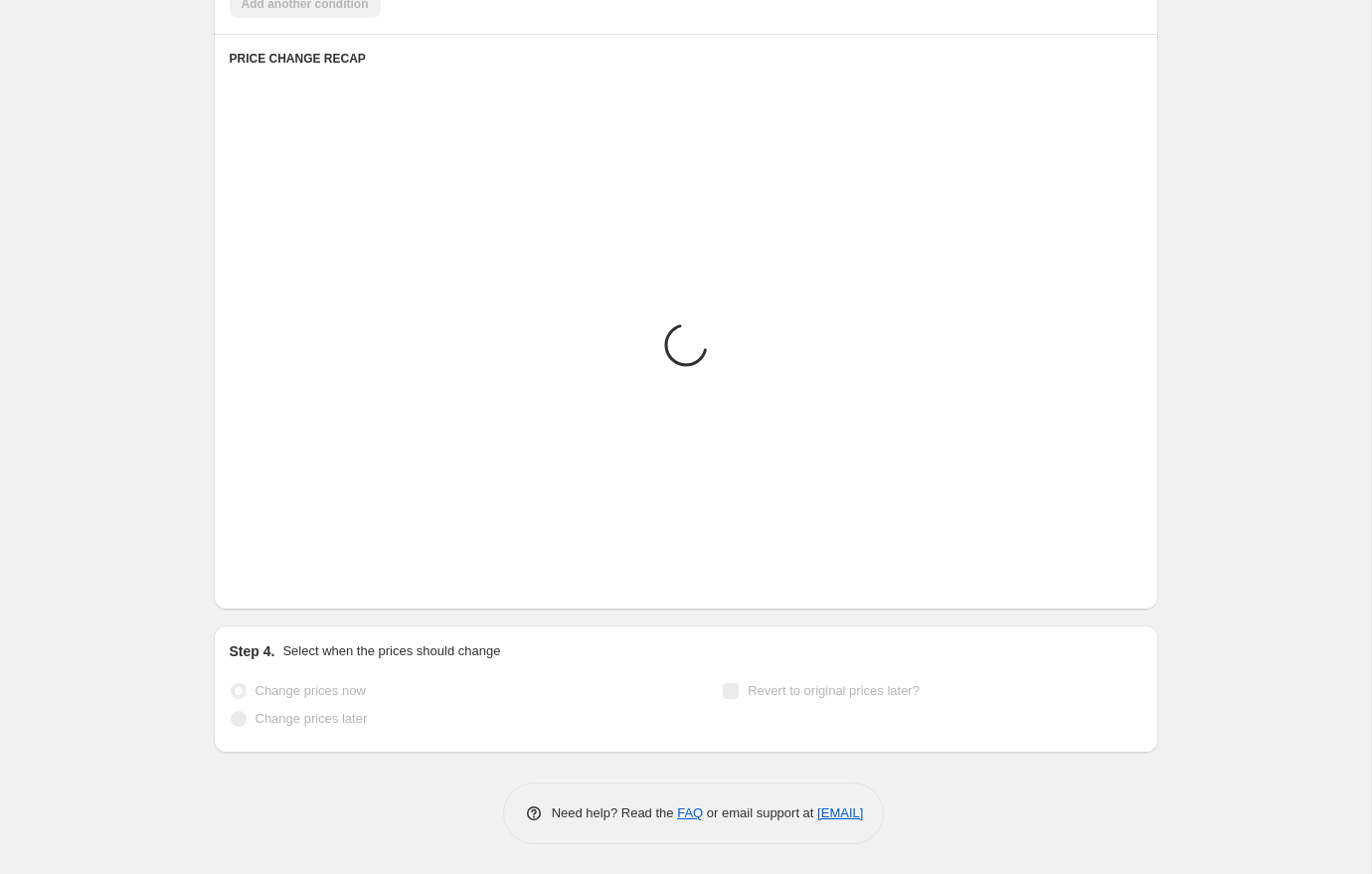 scroll, scrollTop: 1411, scrollLeft: 0, axis: vertical 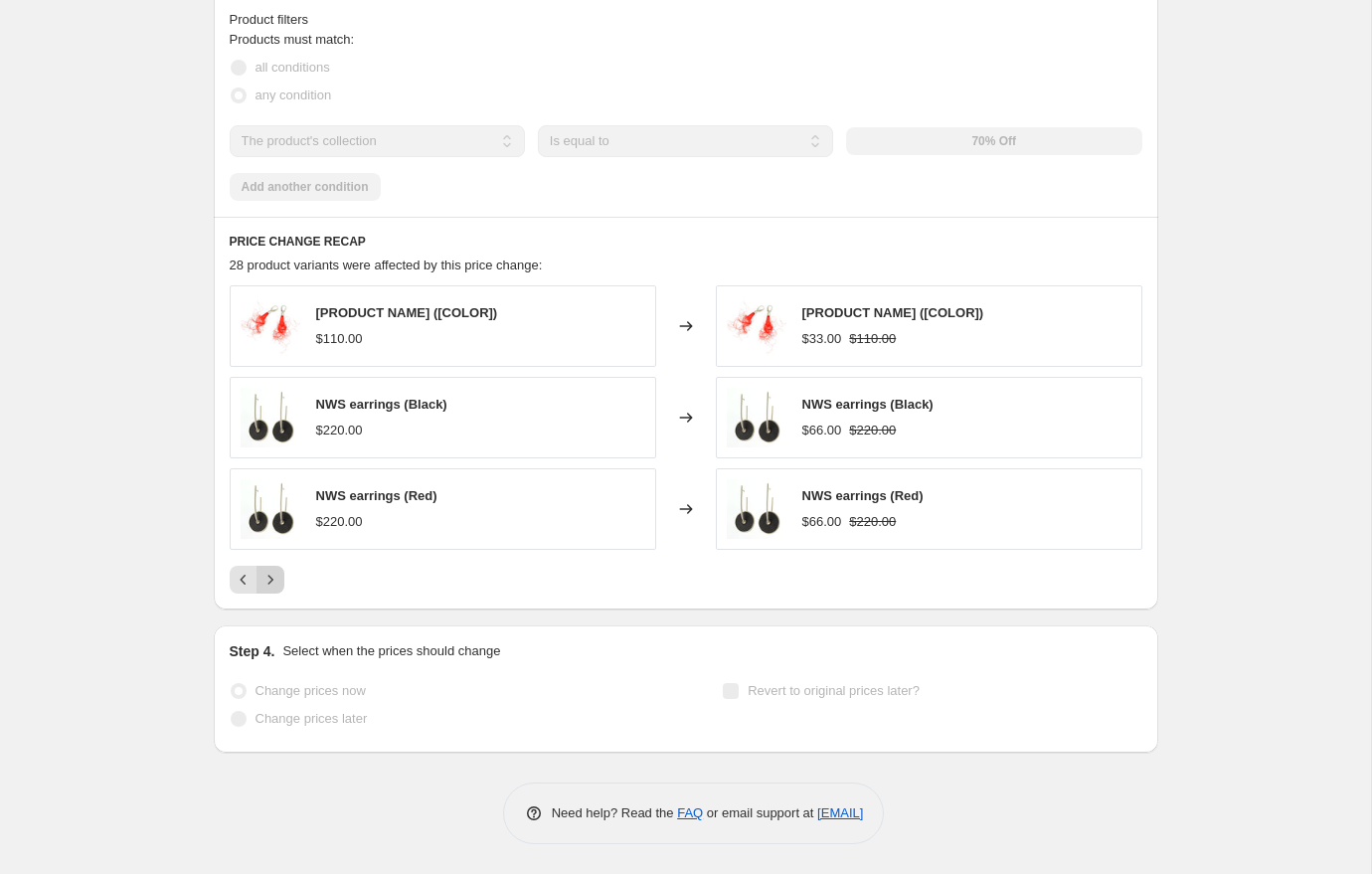 click at bounding box center (270, 580) 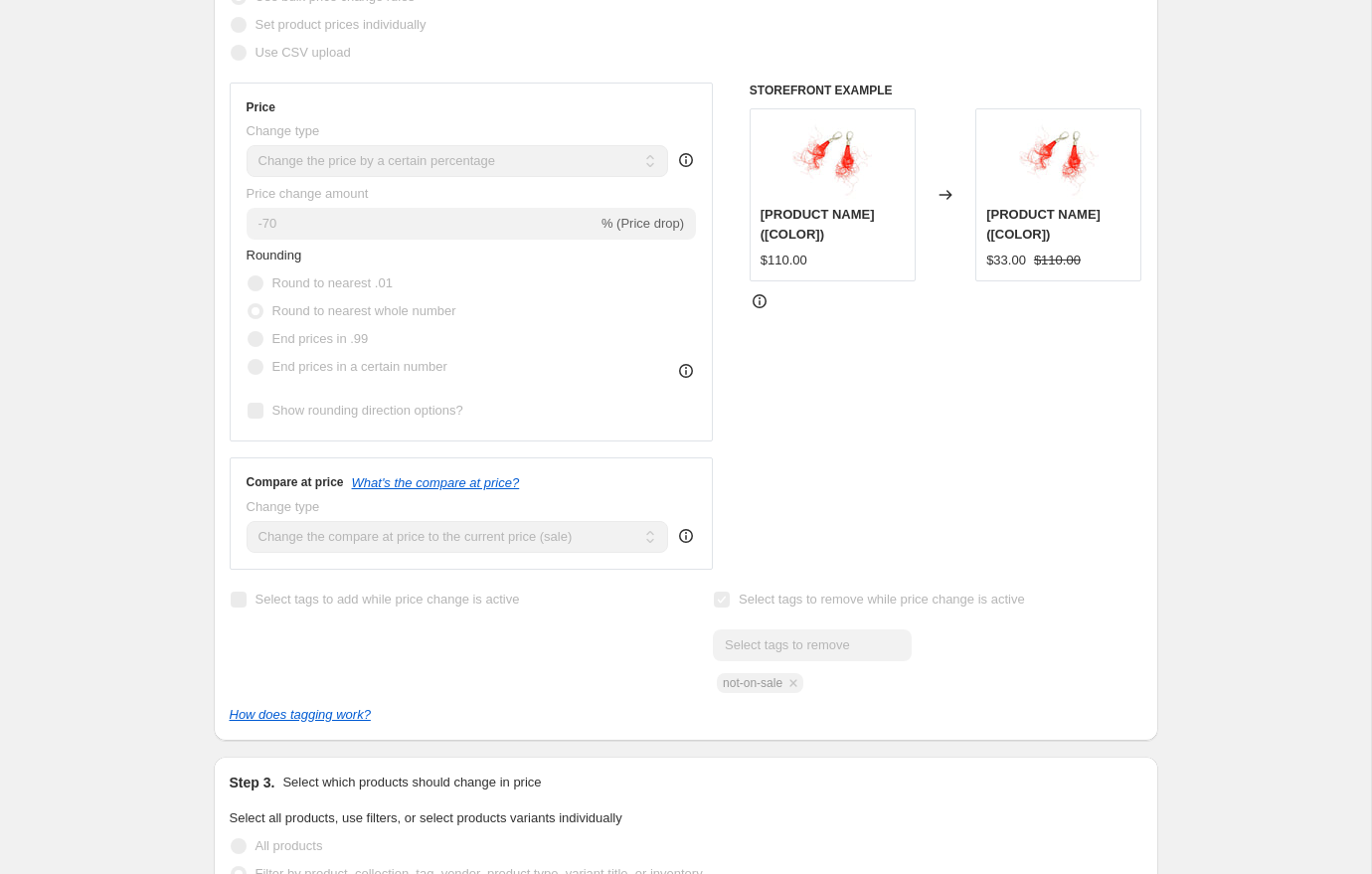scroll, scrollTop: 0, scrollLeft: 0, axis: both 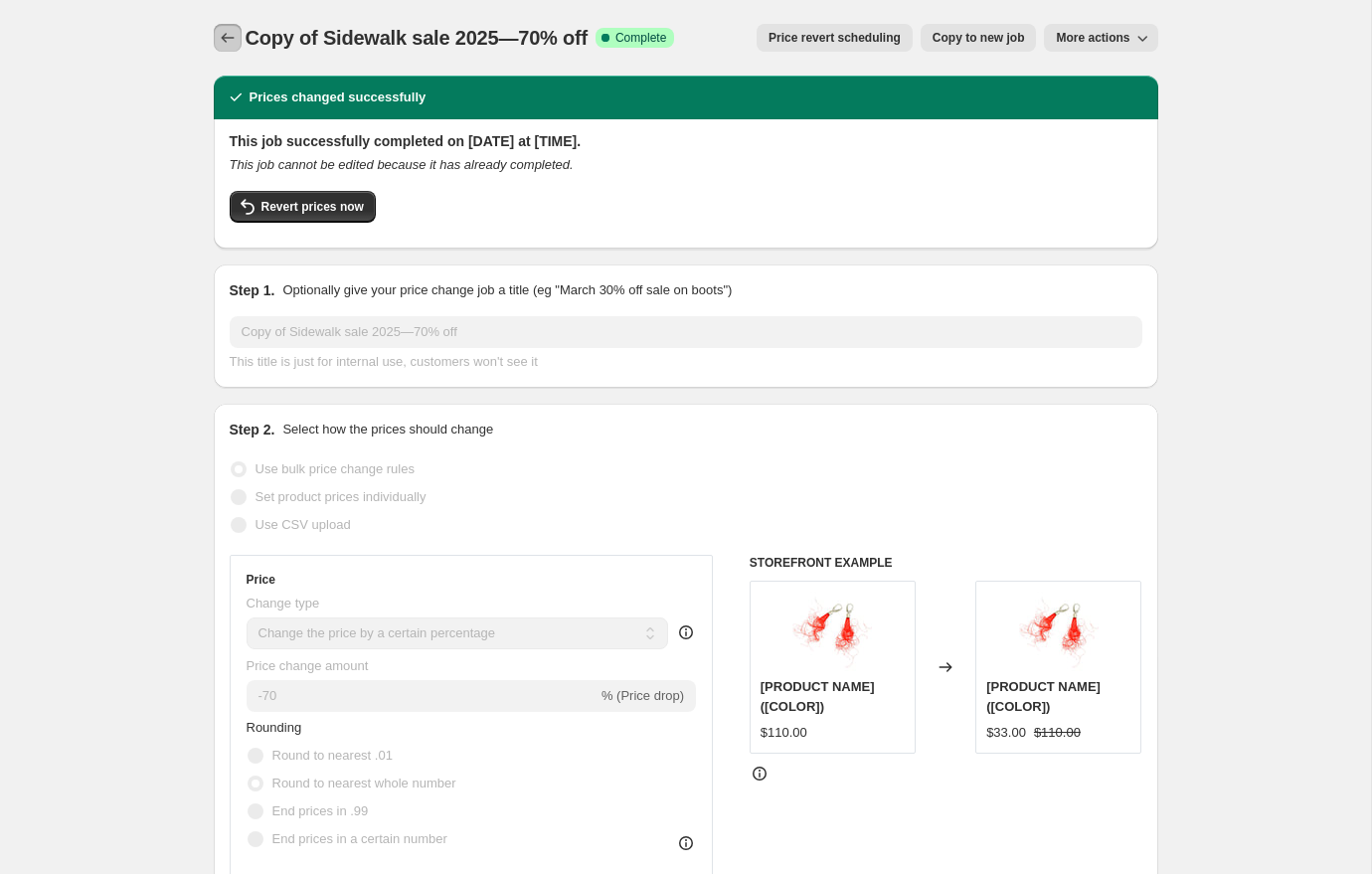 click 